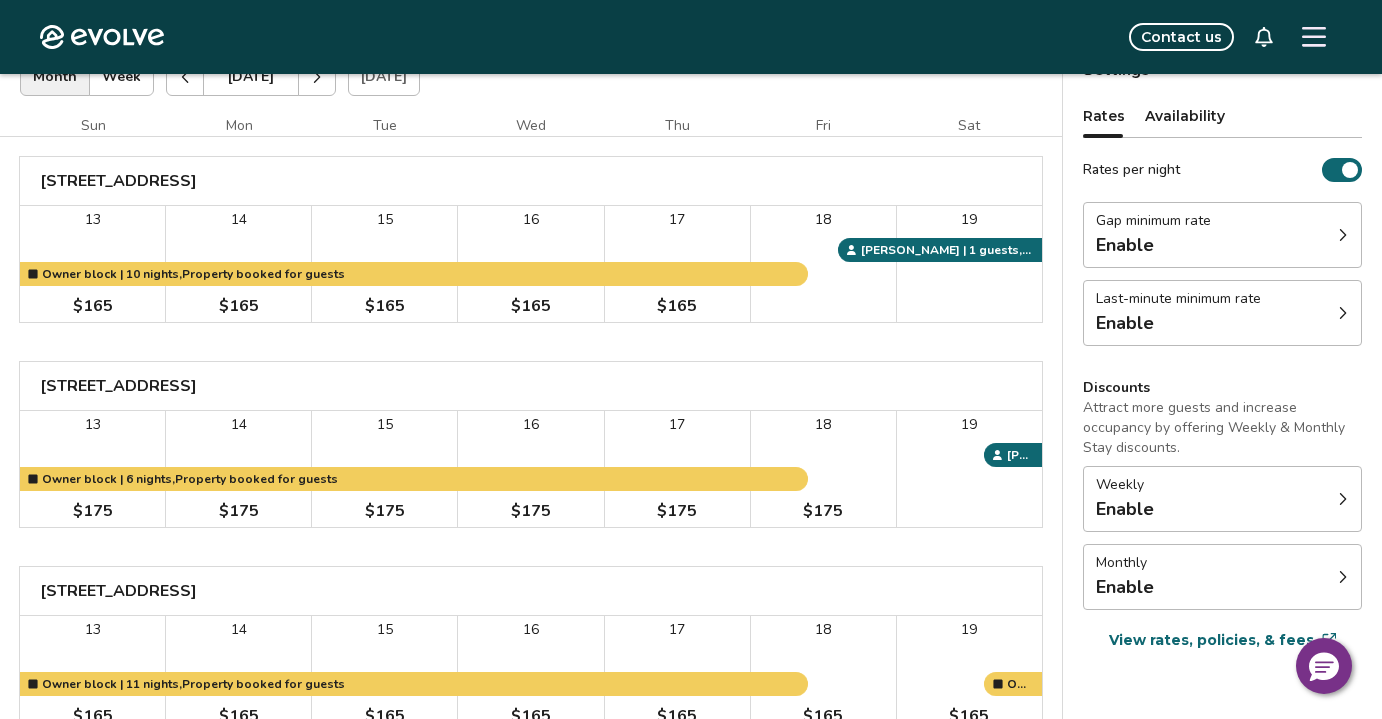 scroll, scrollTop: 0, scrollLeft: 0, axis: both 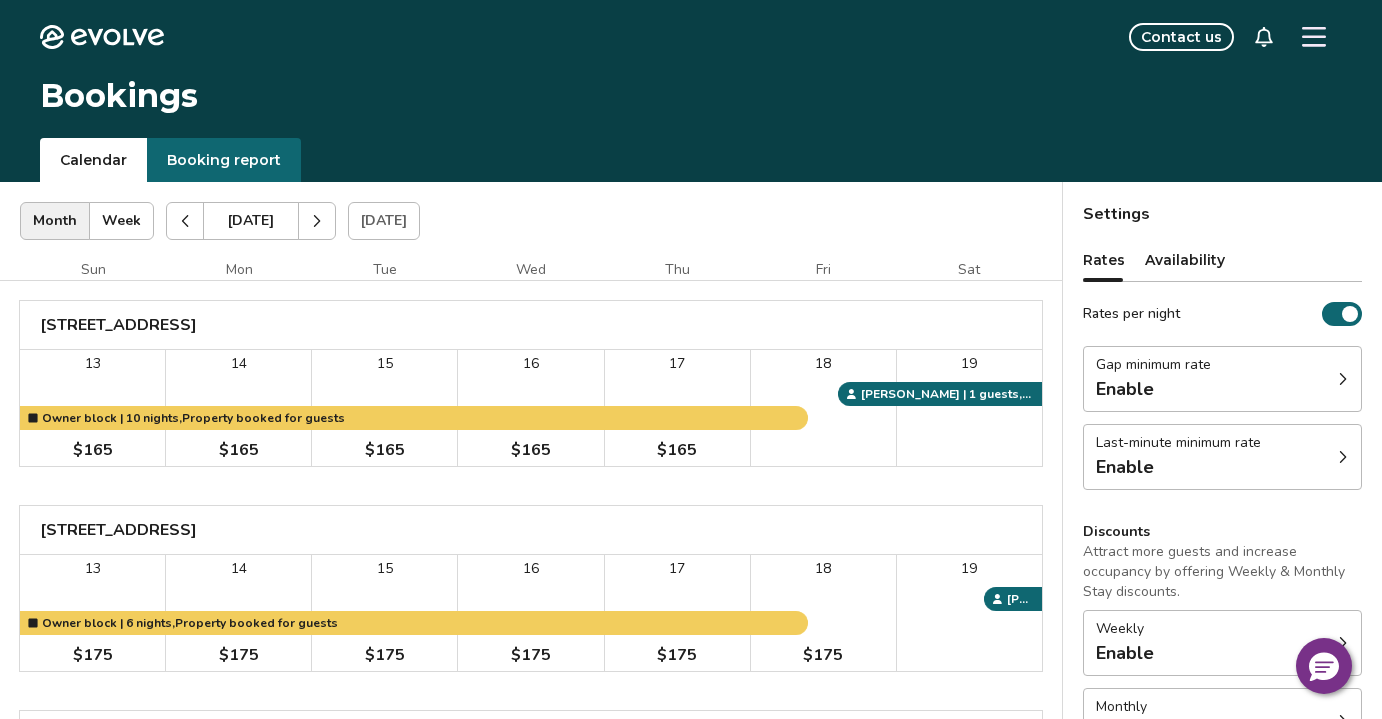 click at bounding box center [317, 221] 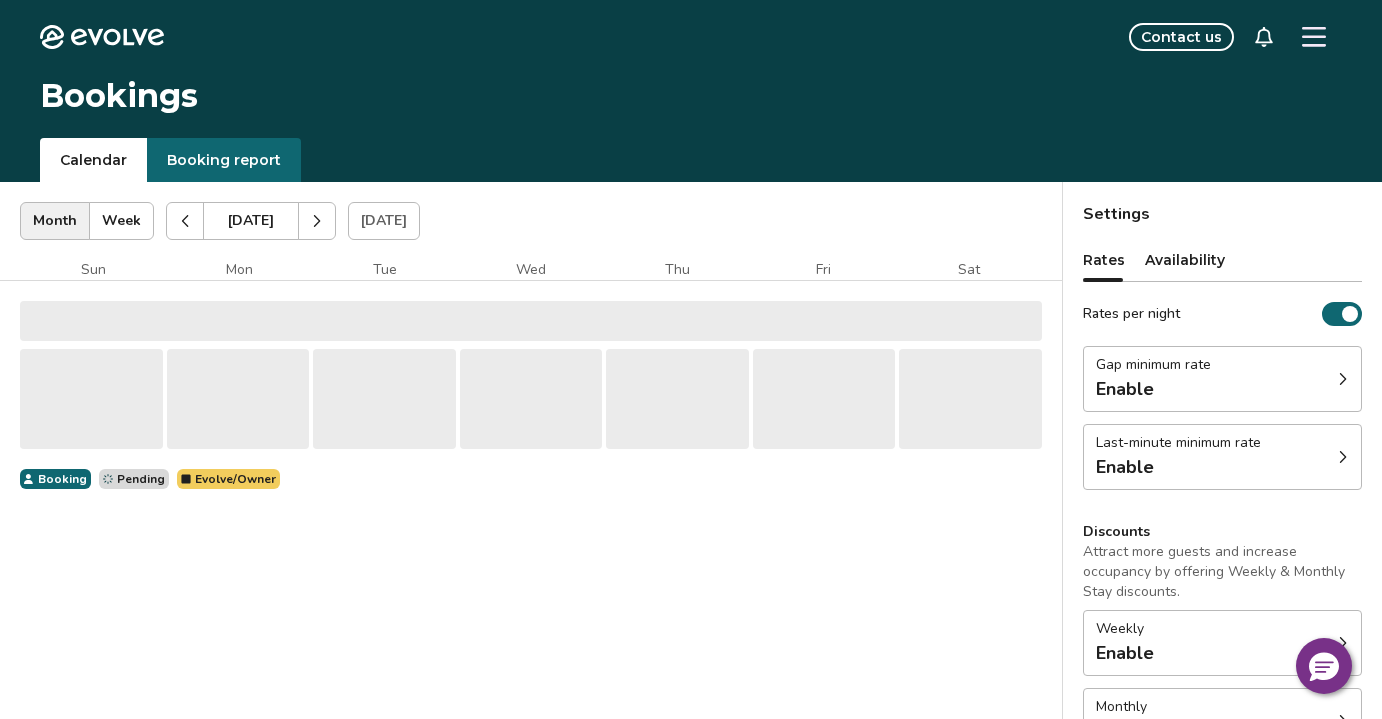 click at bounding box center (317, 221) 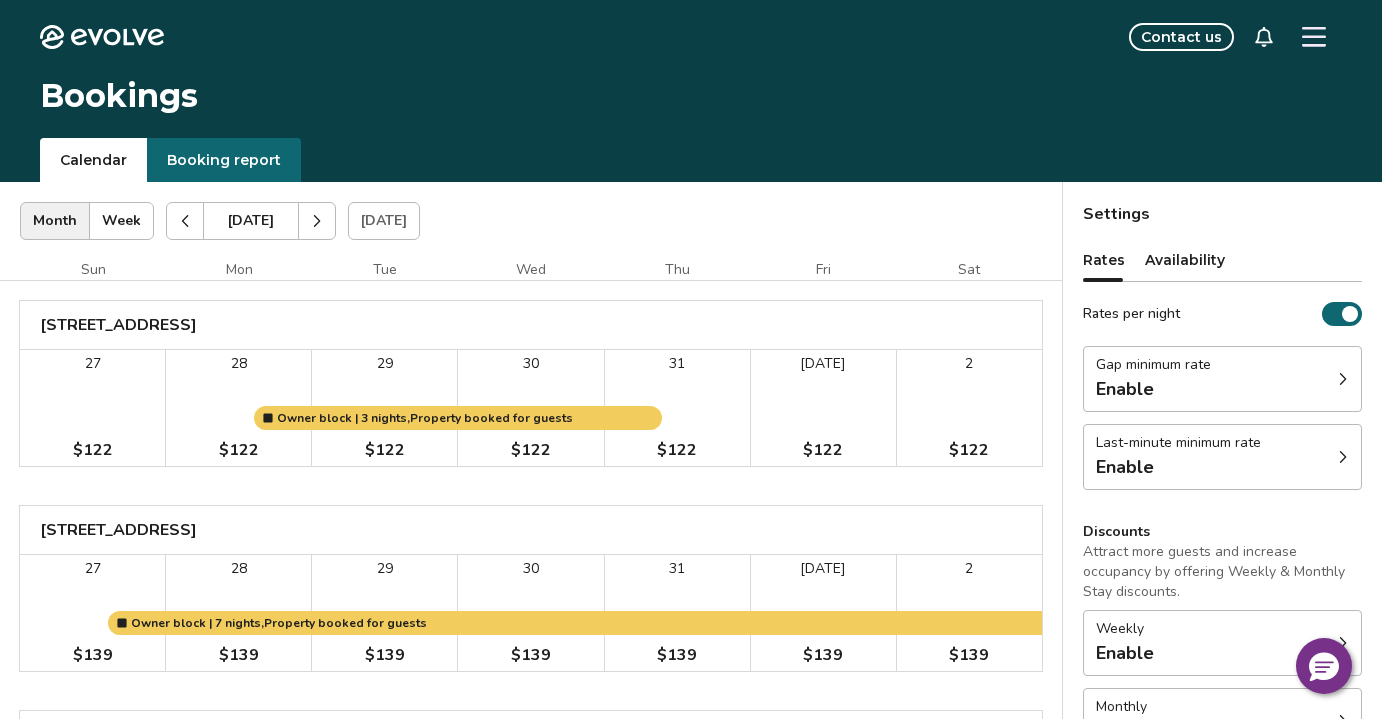 click at bounding box center (317, 221) 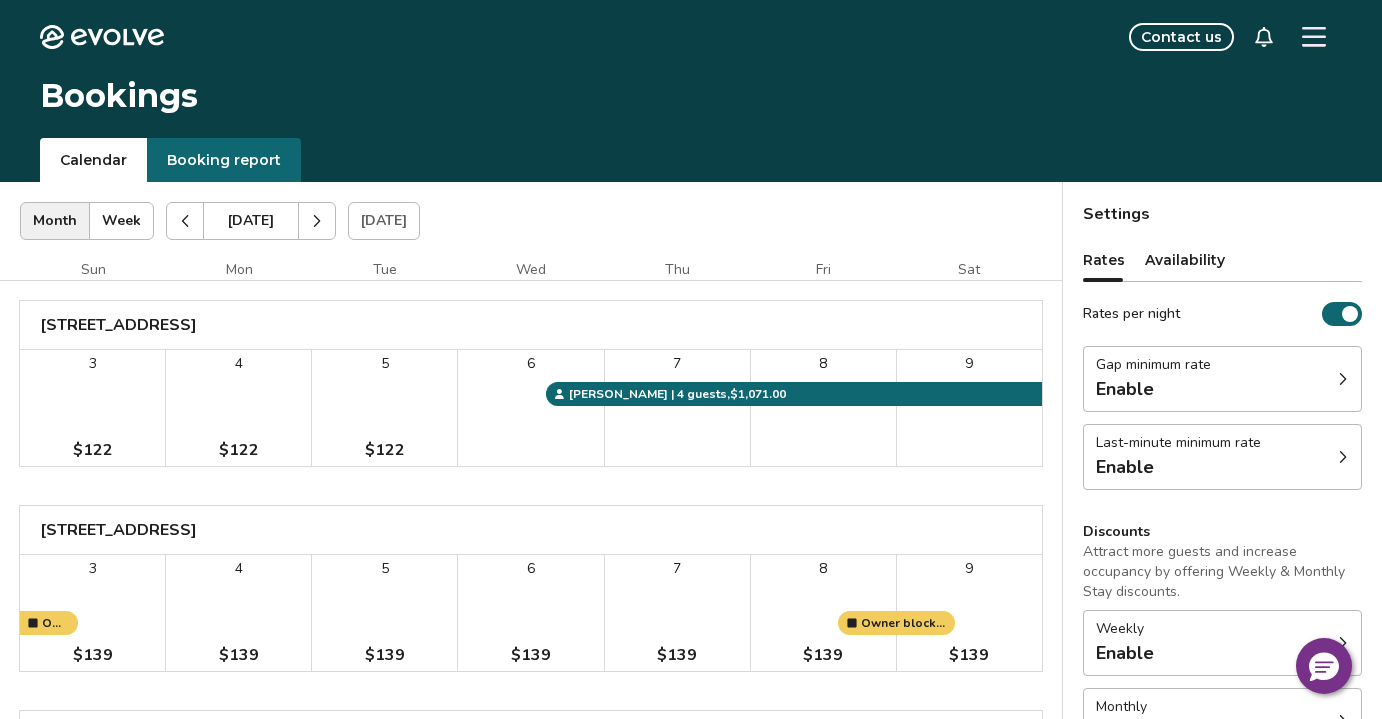 click 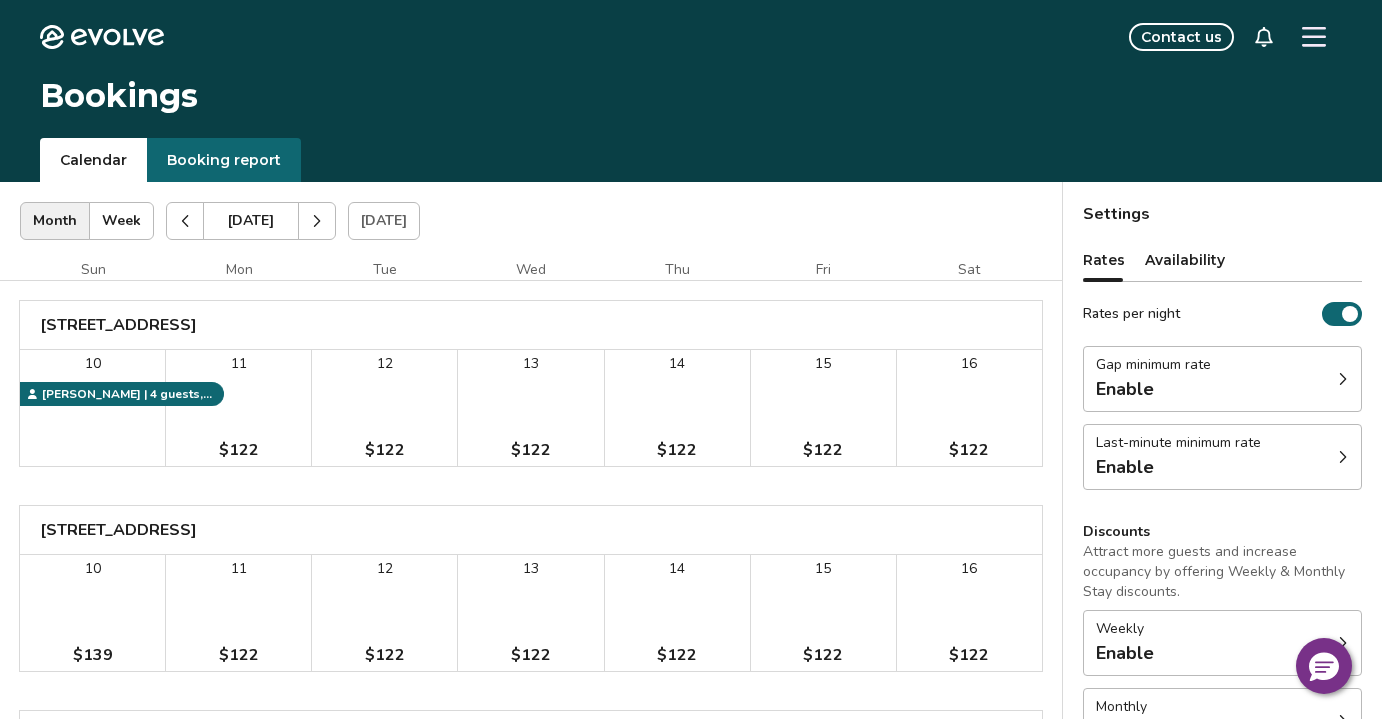 click at bounding box center [185, 221] 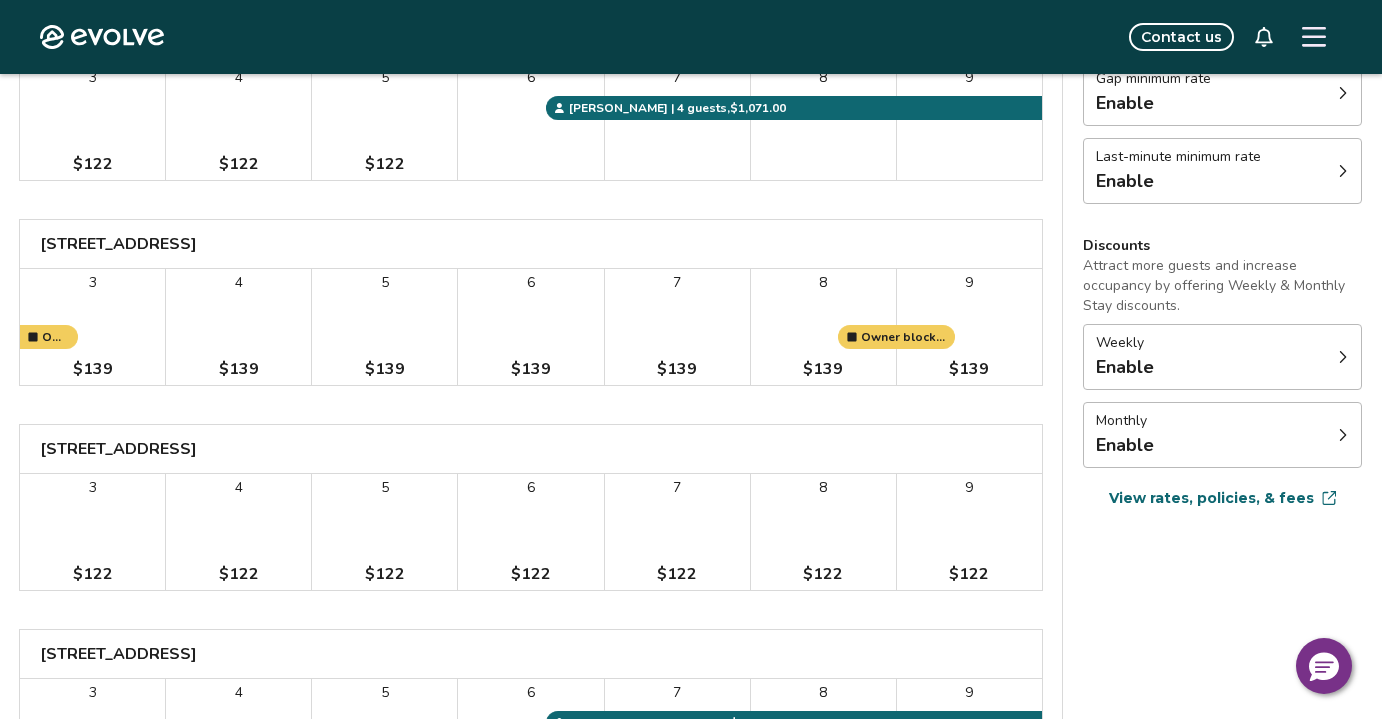 scroll, scrollTop: 0, scrollLeft: 0, axis: both 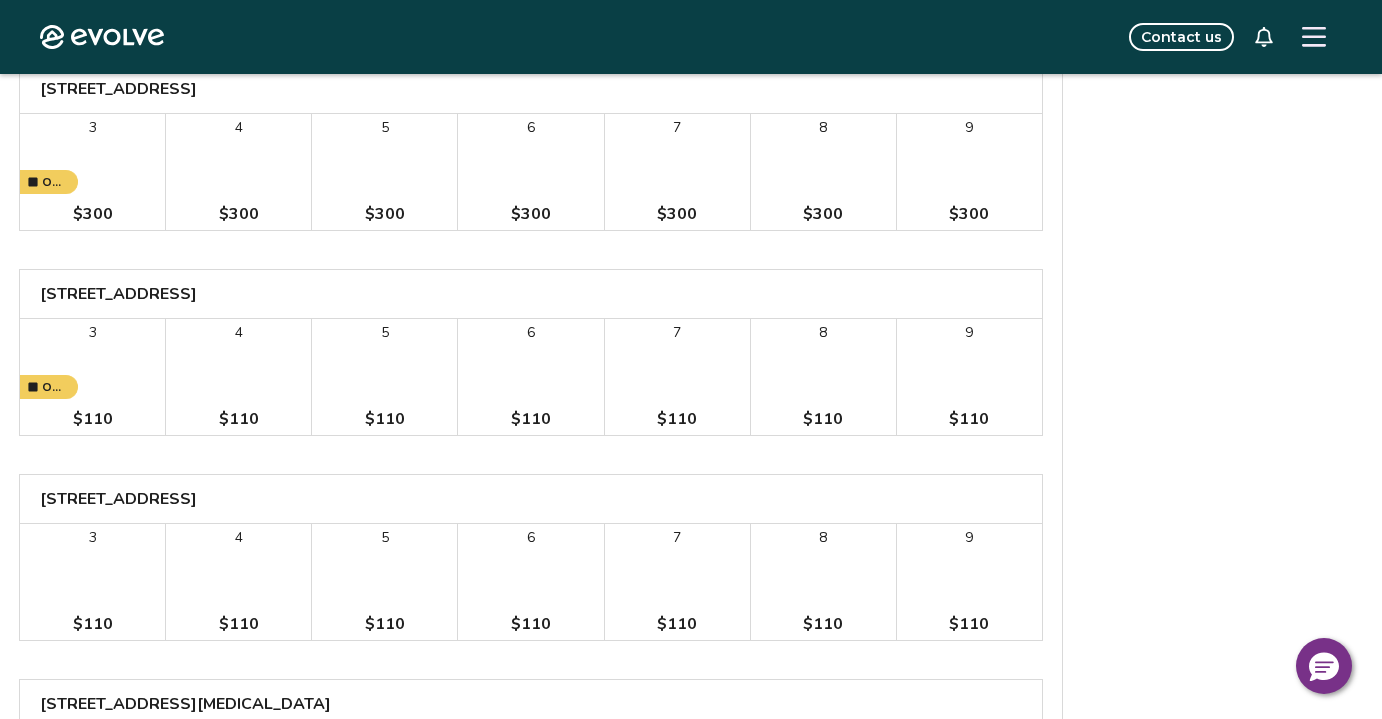 click on "8 $110" at bounding box center (823, 377) 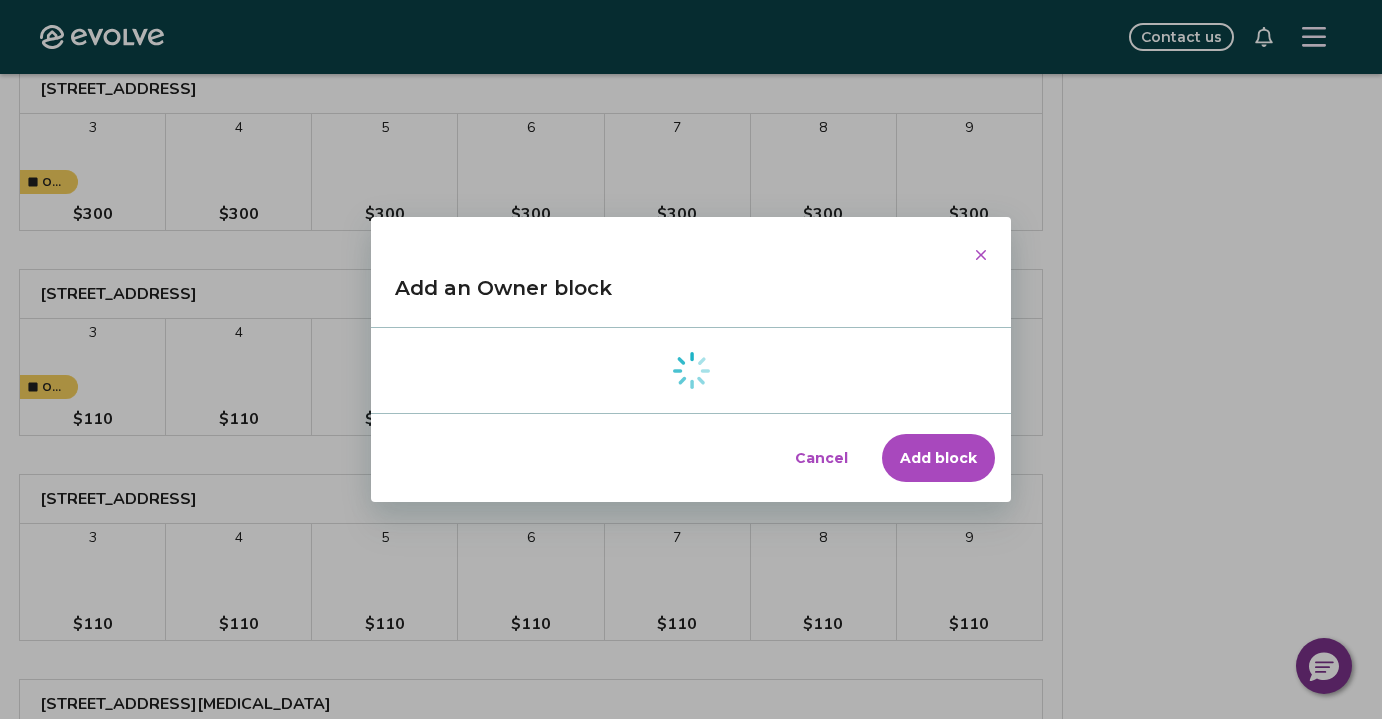 type on "*" 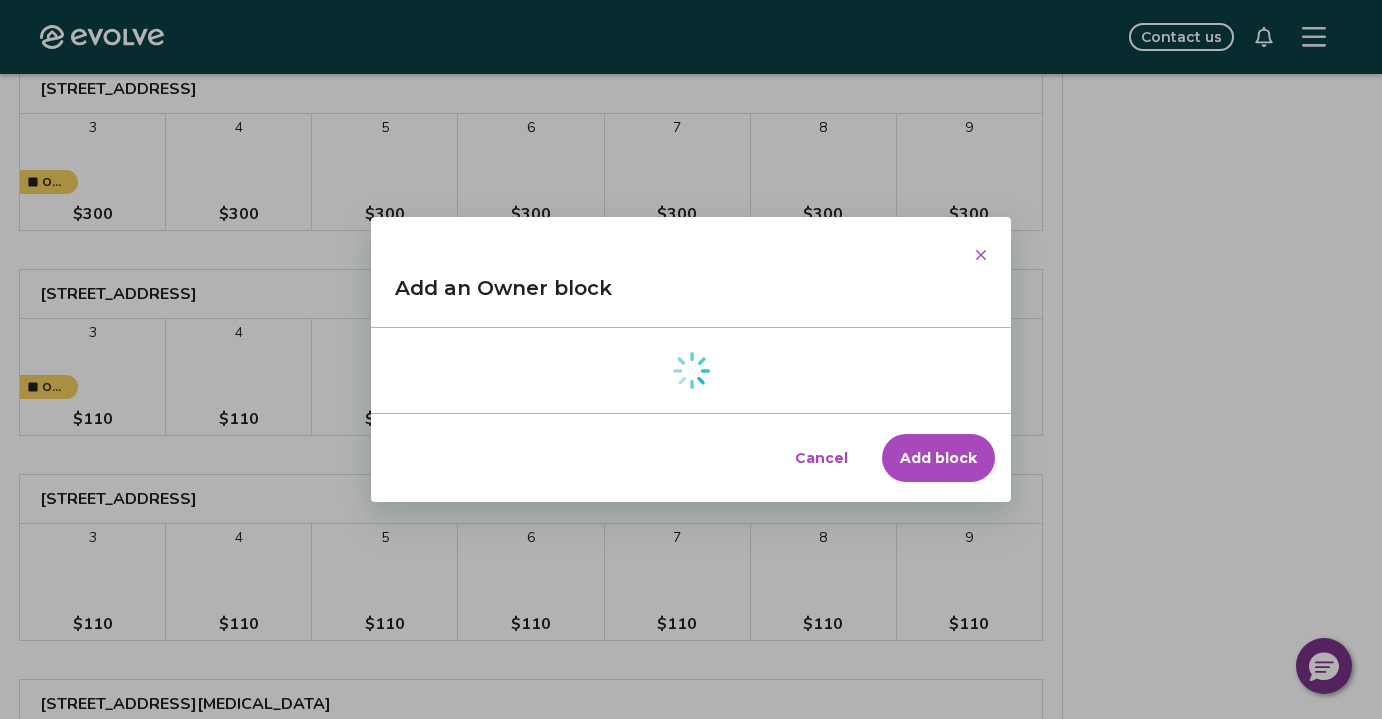 select on "**********" 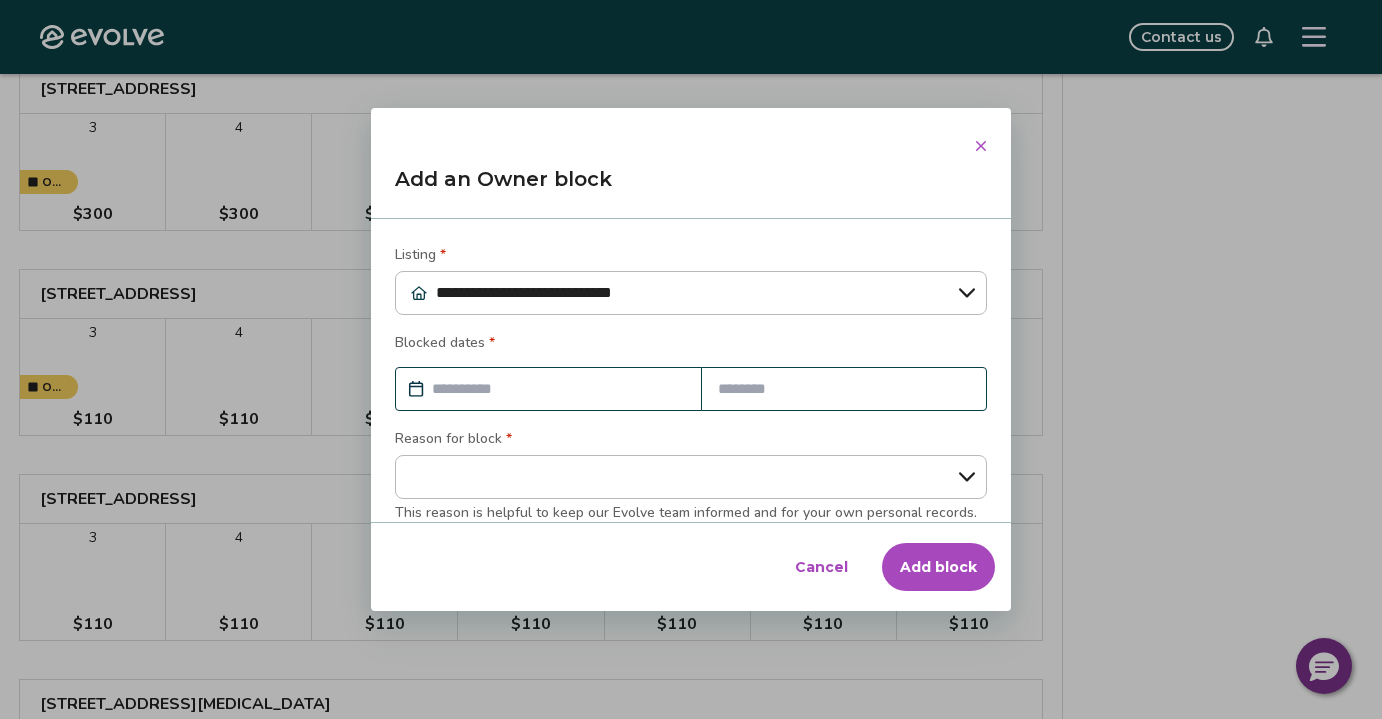 click at bounding box center (558, 389) 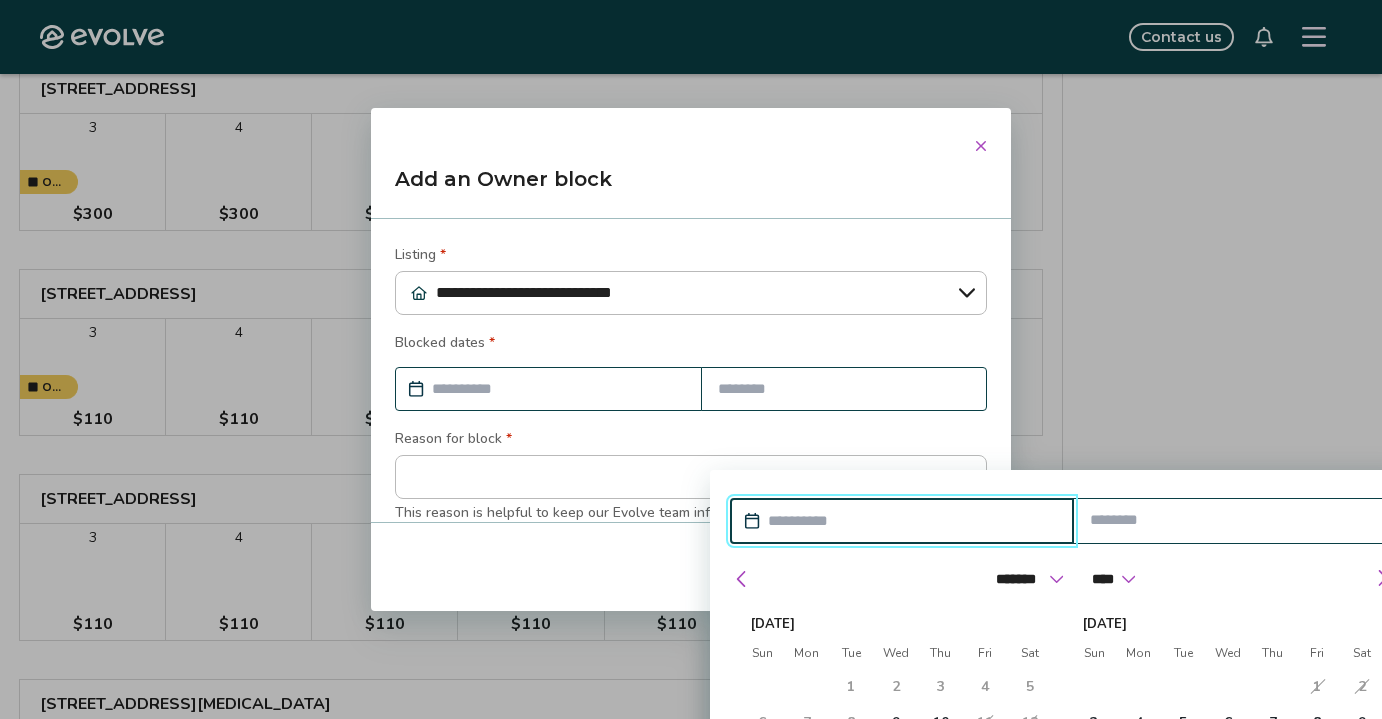 click on "8" at bounding box center [851, 723] 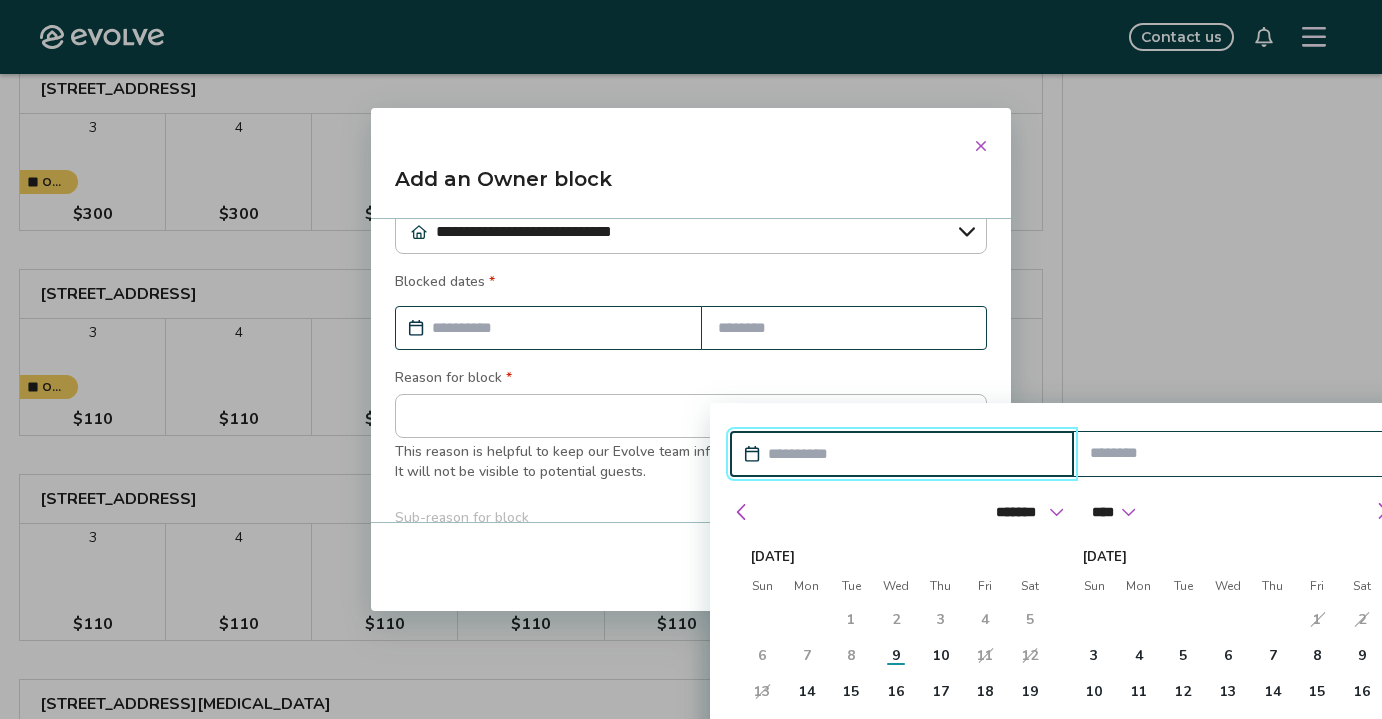 scroll, scrollTop: 71, scrollLeft: 0, axis: vertical 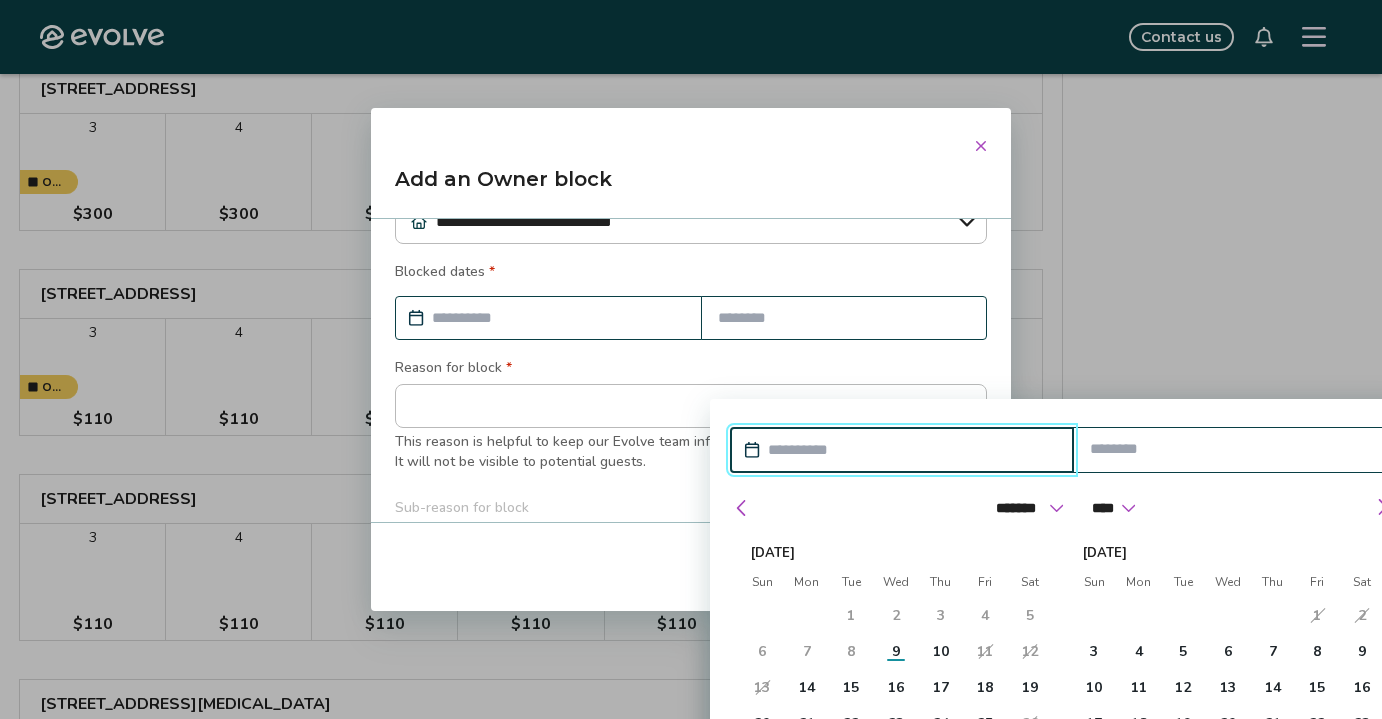 click on "Wed" at bounding box center (896, 582) 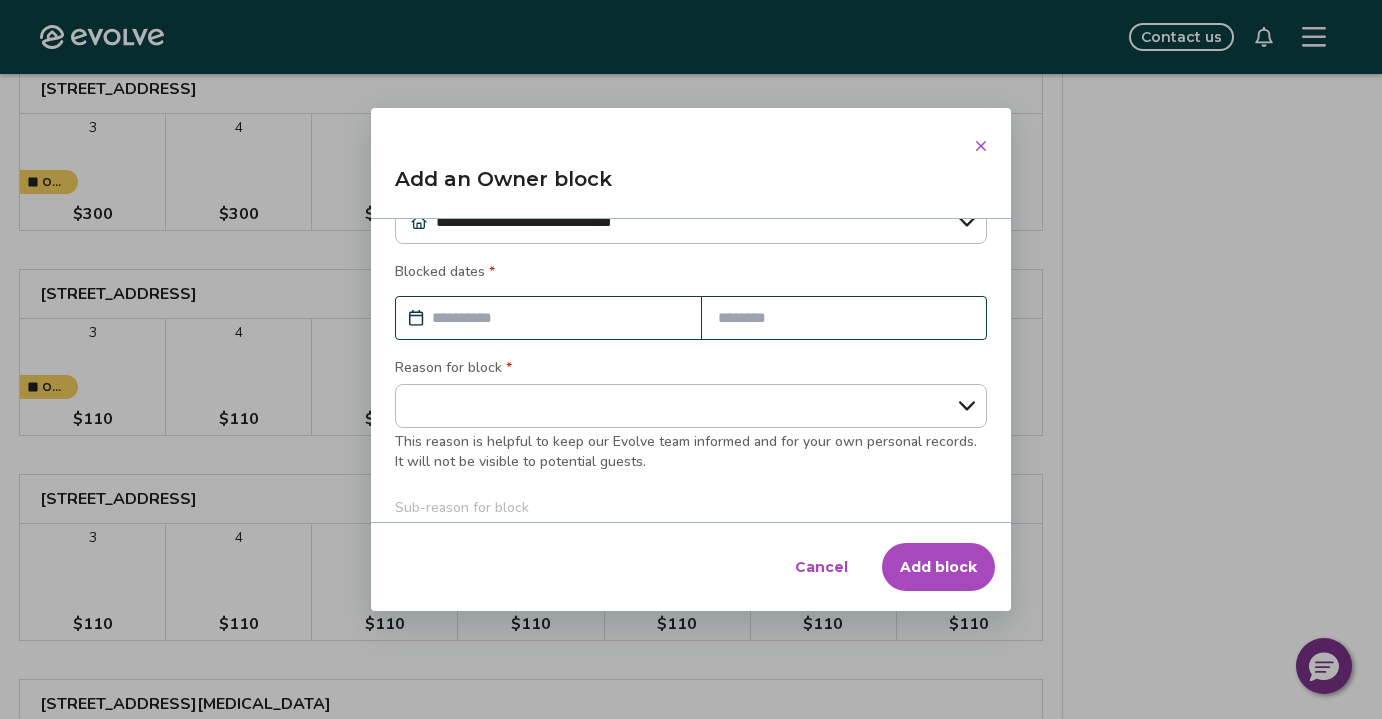 click at bounding box center (844, 318) 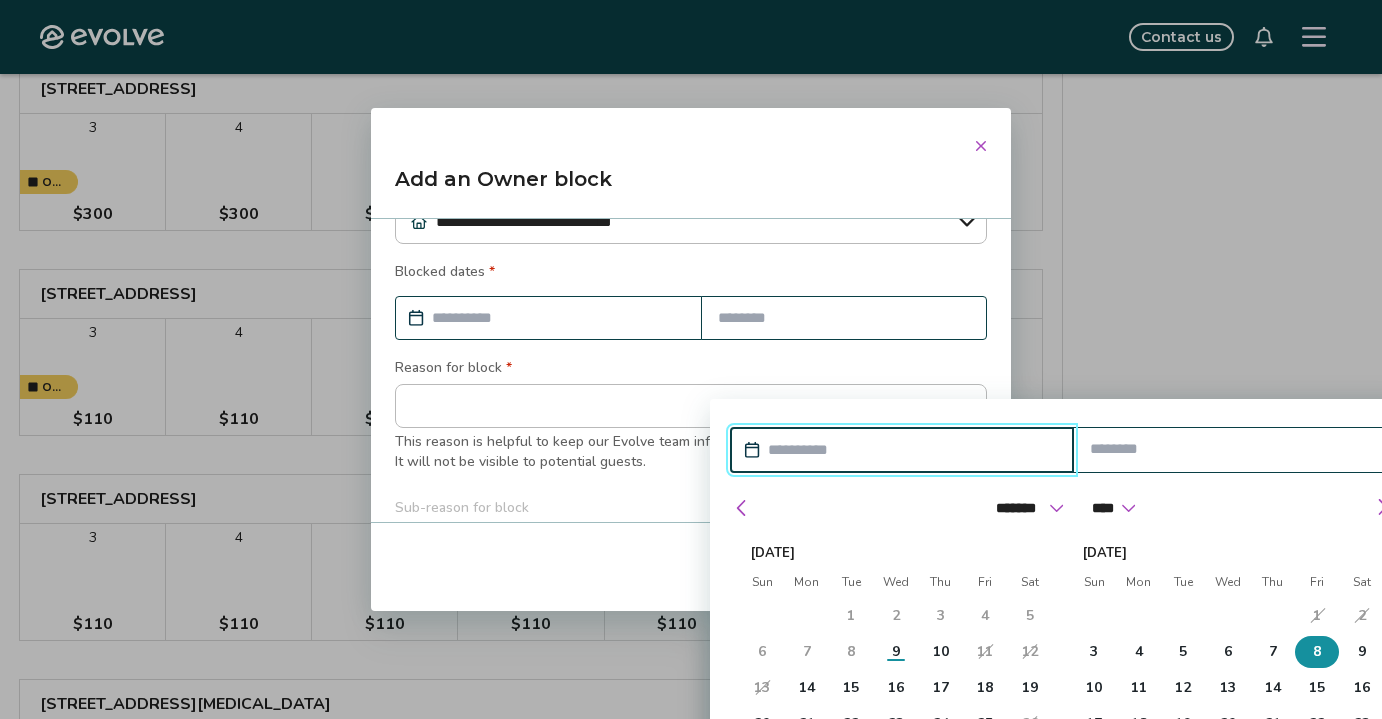 click on "8" at bounding box center (1317, 652) 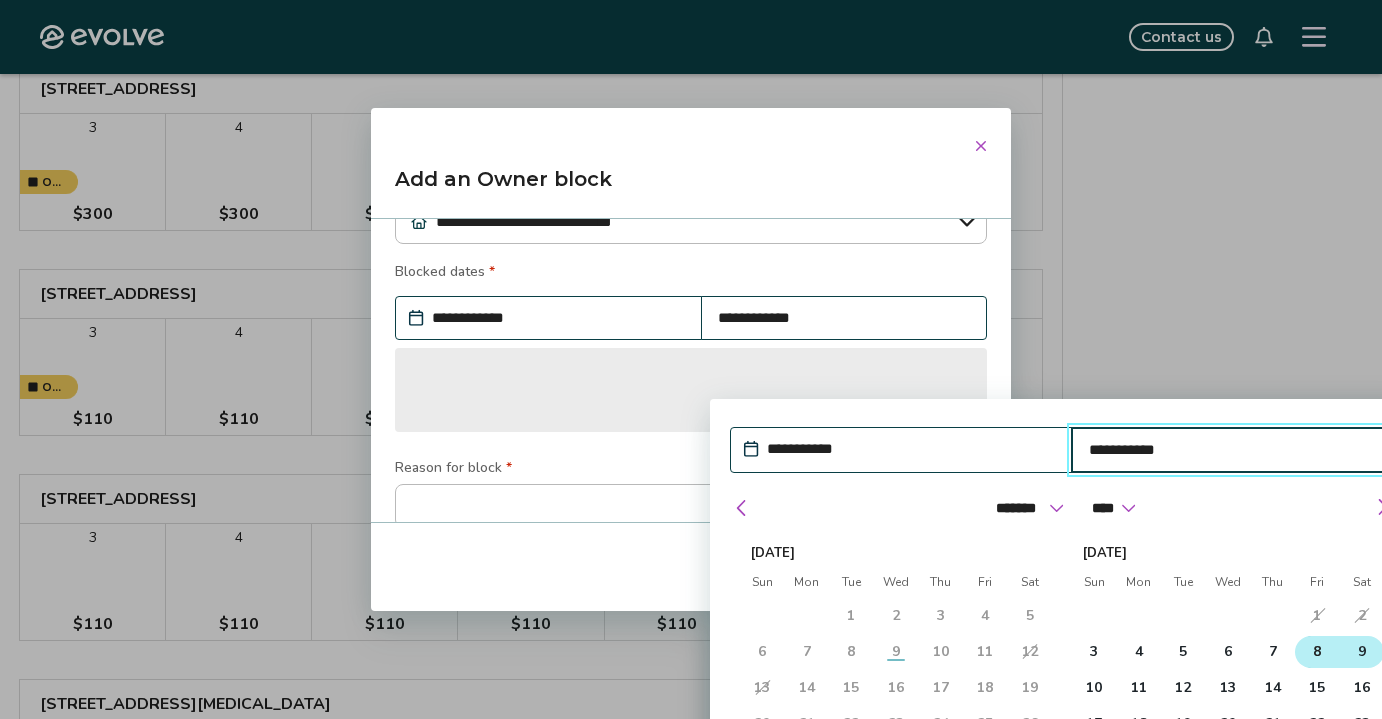 click on "9" at bounding box center [1362, 652] 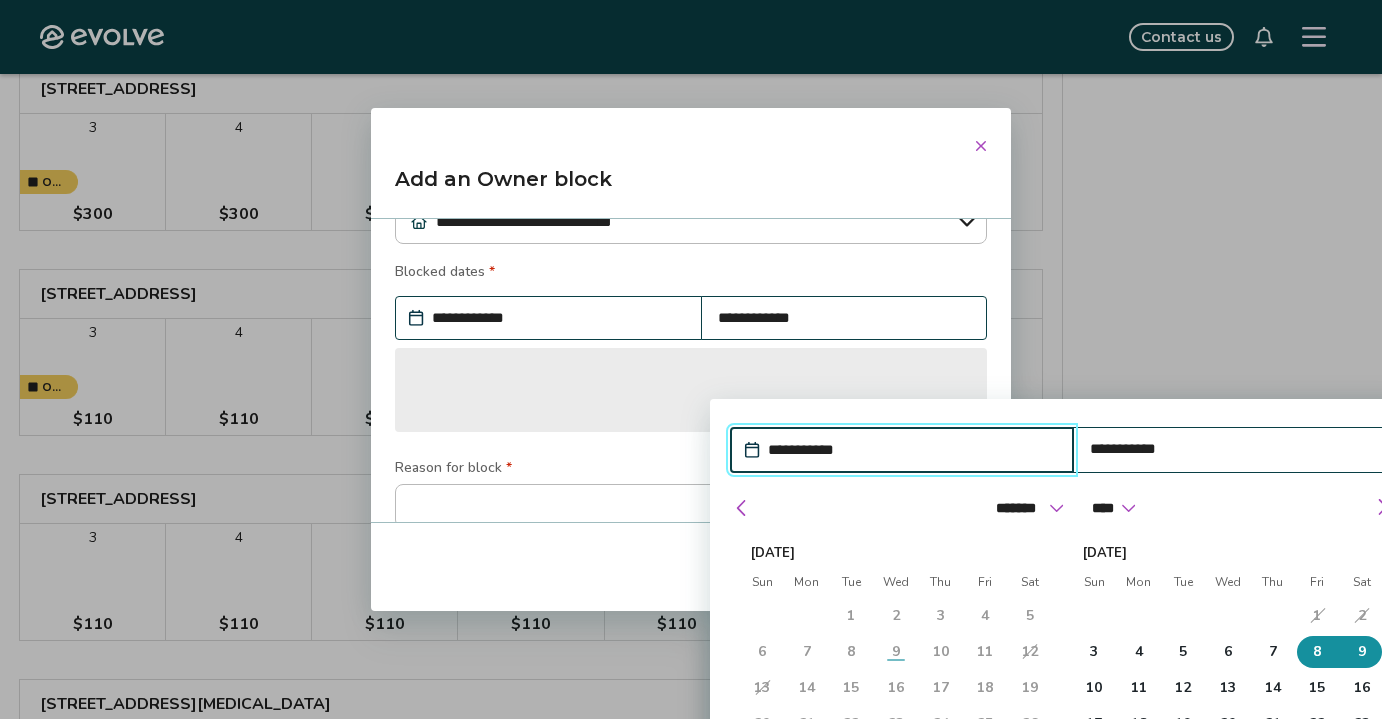 type on "*" 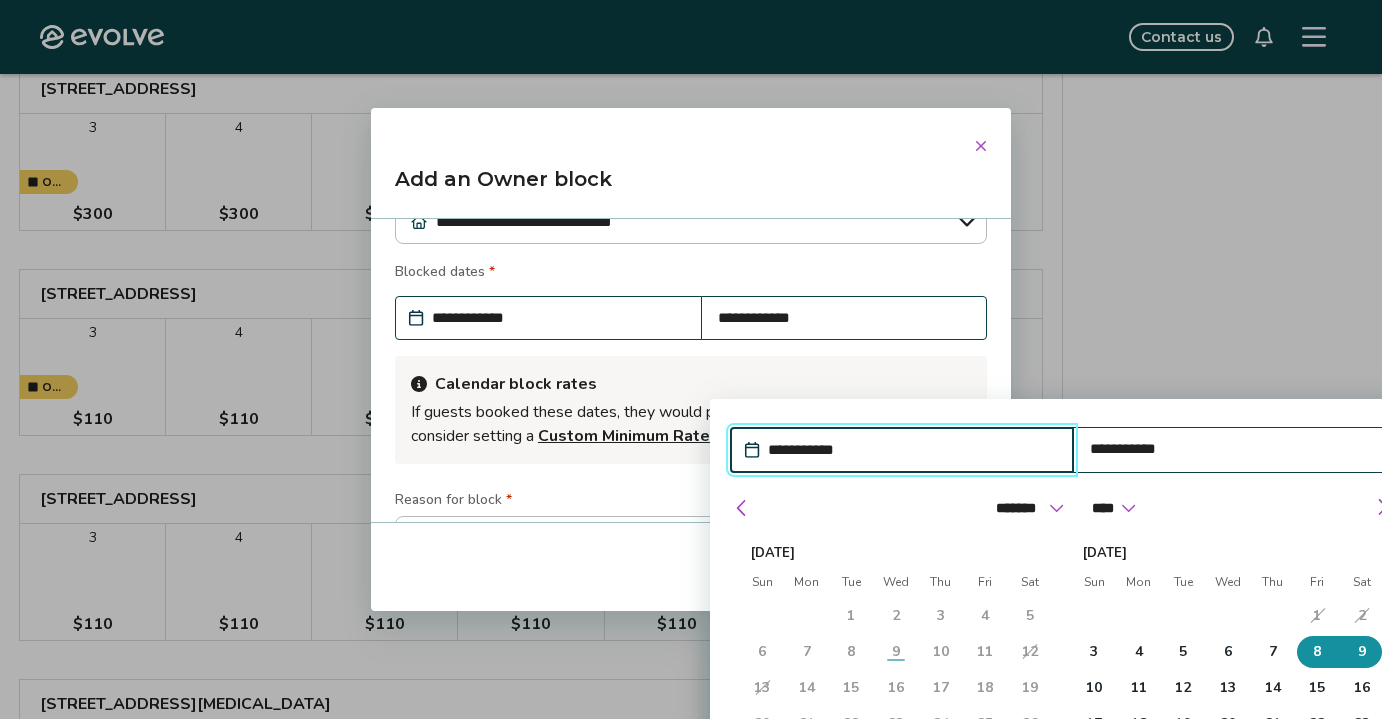 click on "Blocked dates   *" at bounding box center (691, 274) 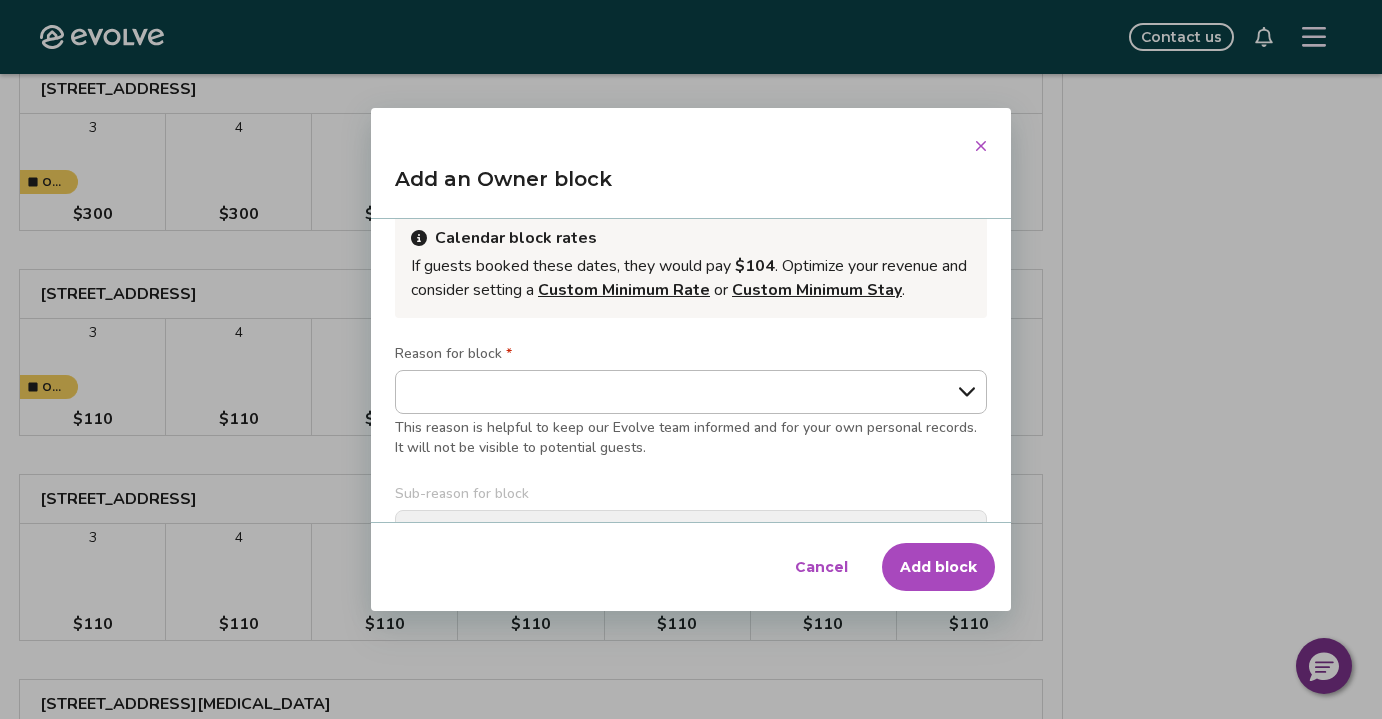 scroll, scrollTop: 219, scrollLeft: 0, axis: vertical 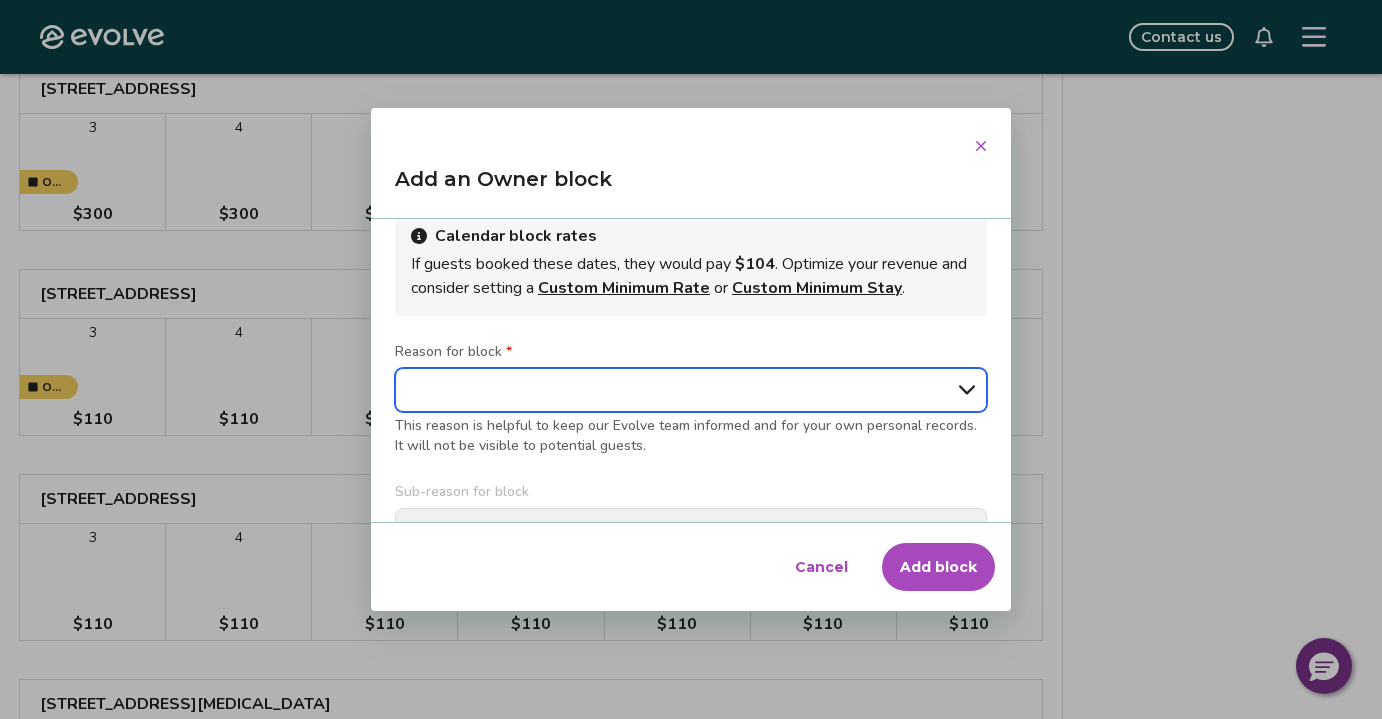 select on "**********" 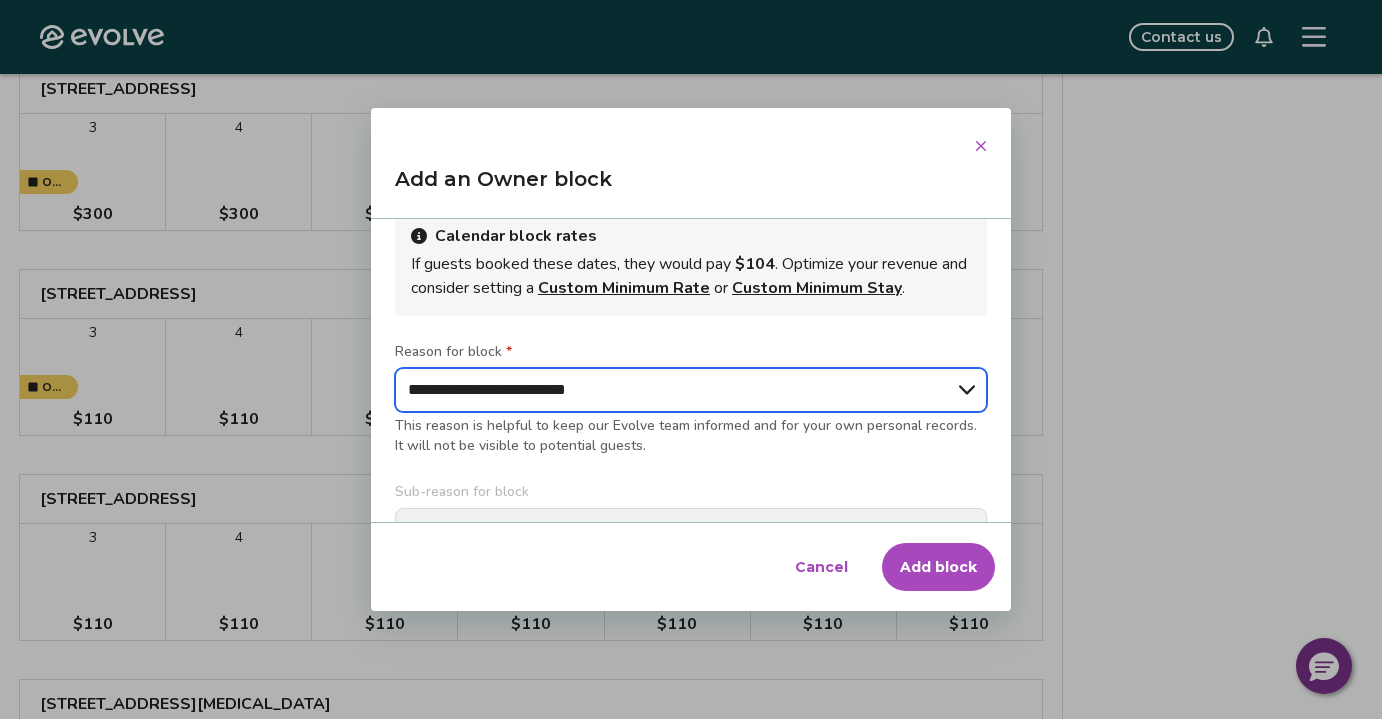 type on "*" 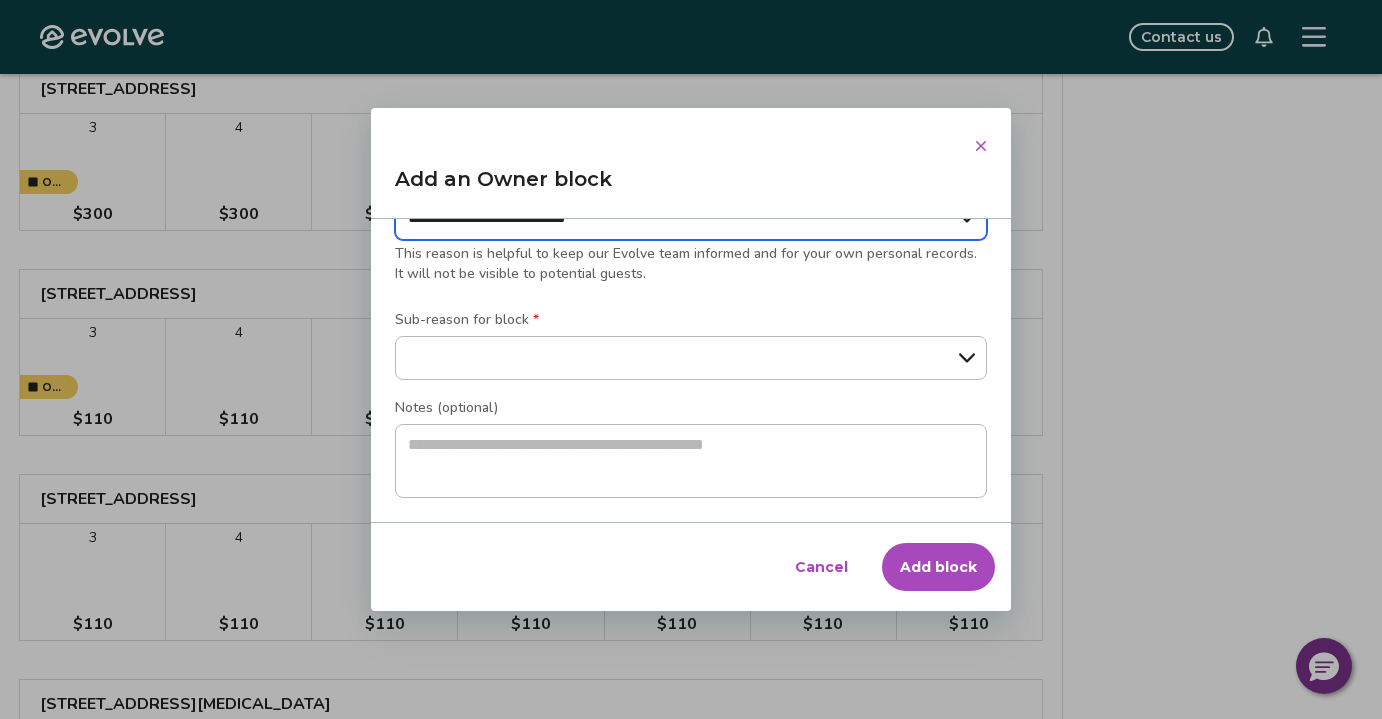 scroll, scrollTop: 392, scrollLeft: 0, axis: vertical 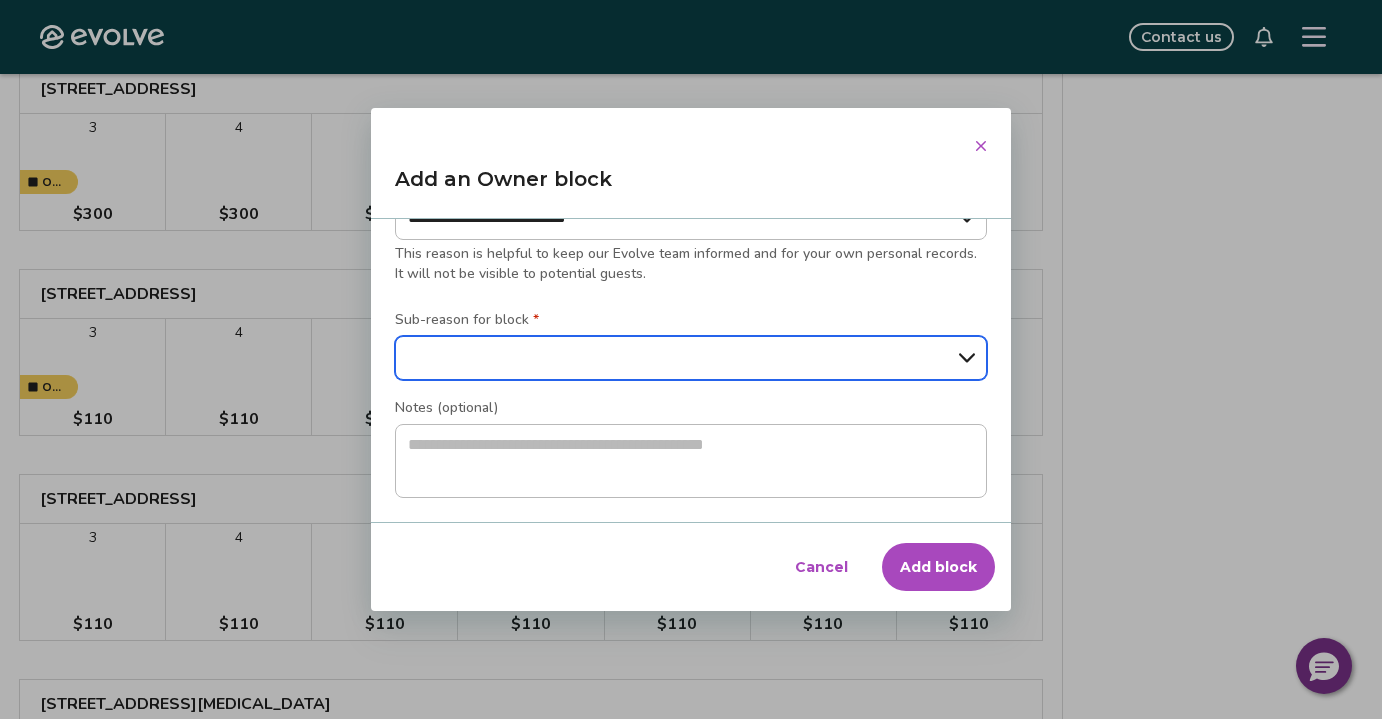 select on "**********" 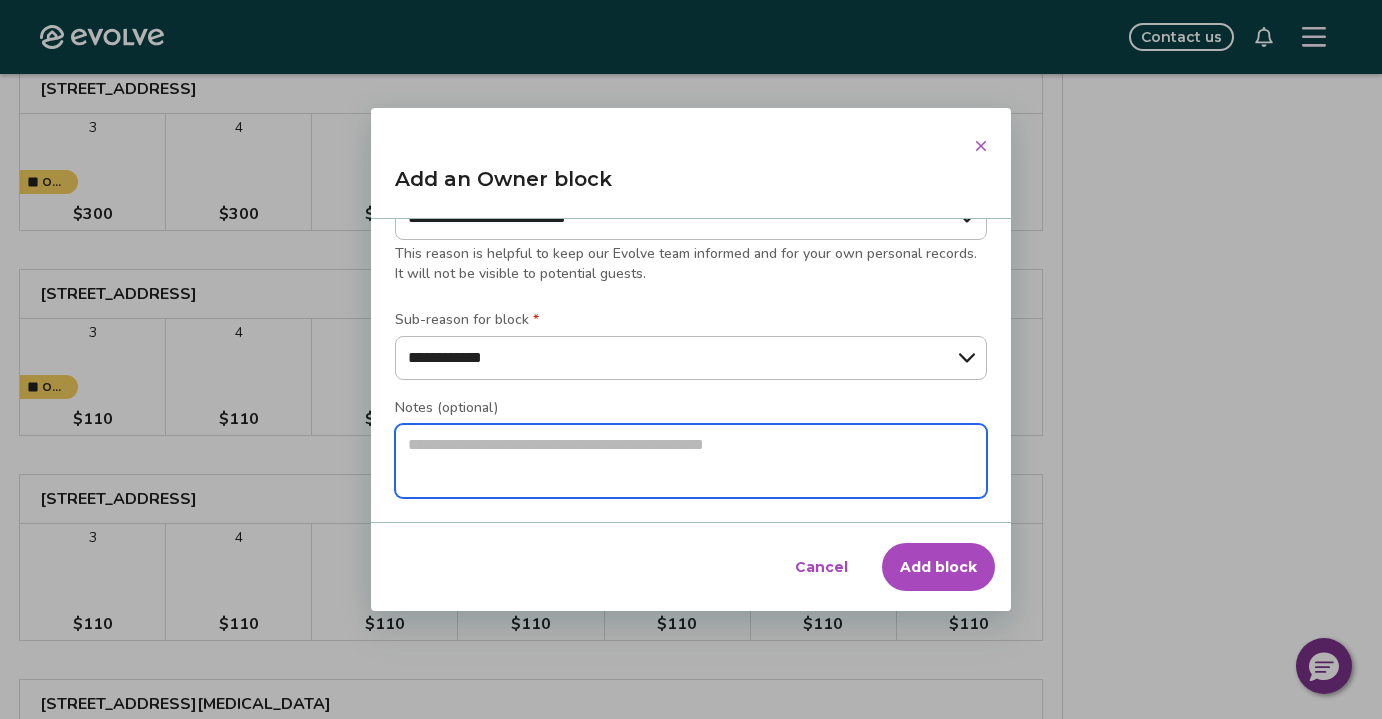click at bounding box center (691, 461) 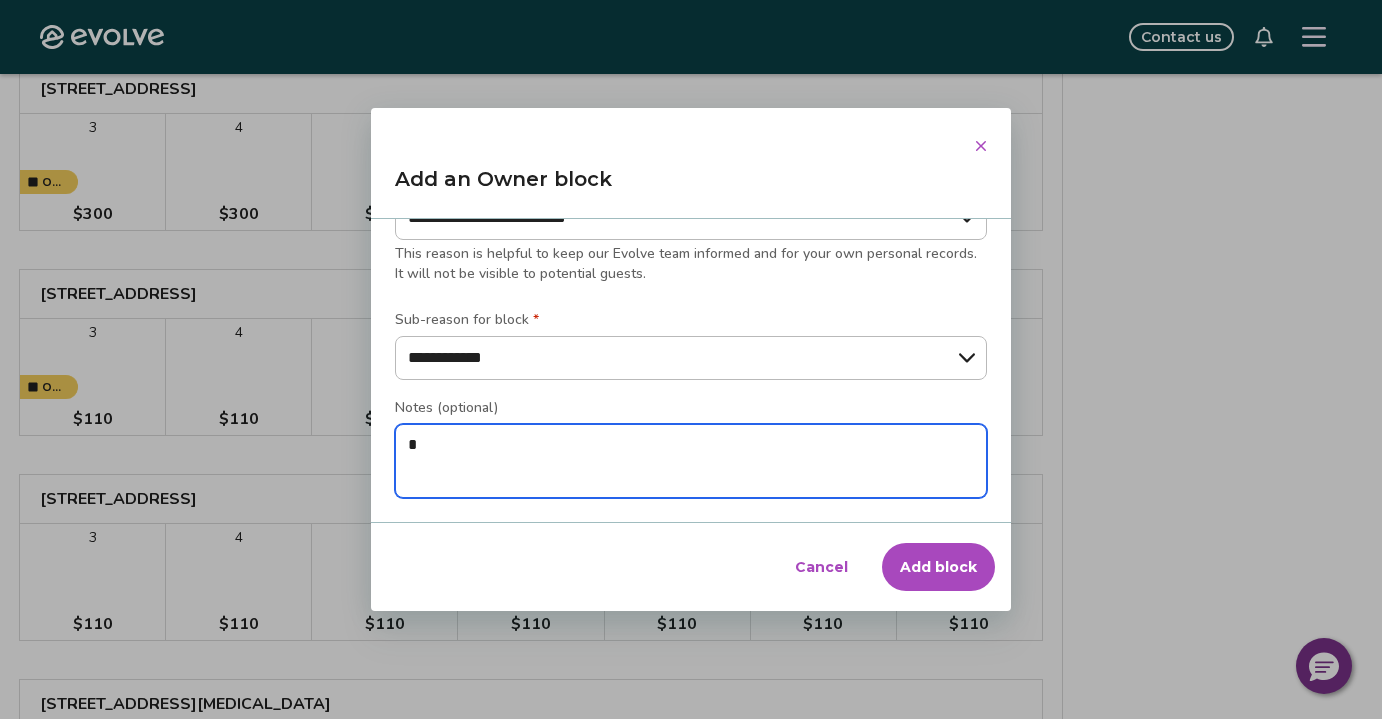 type on "*" 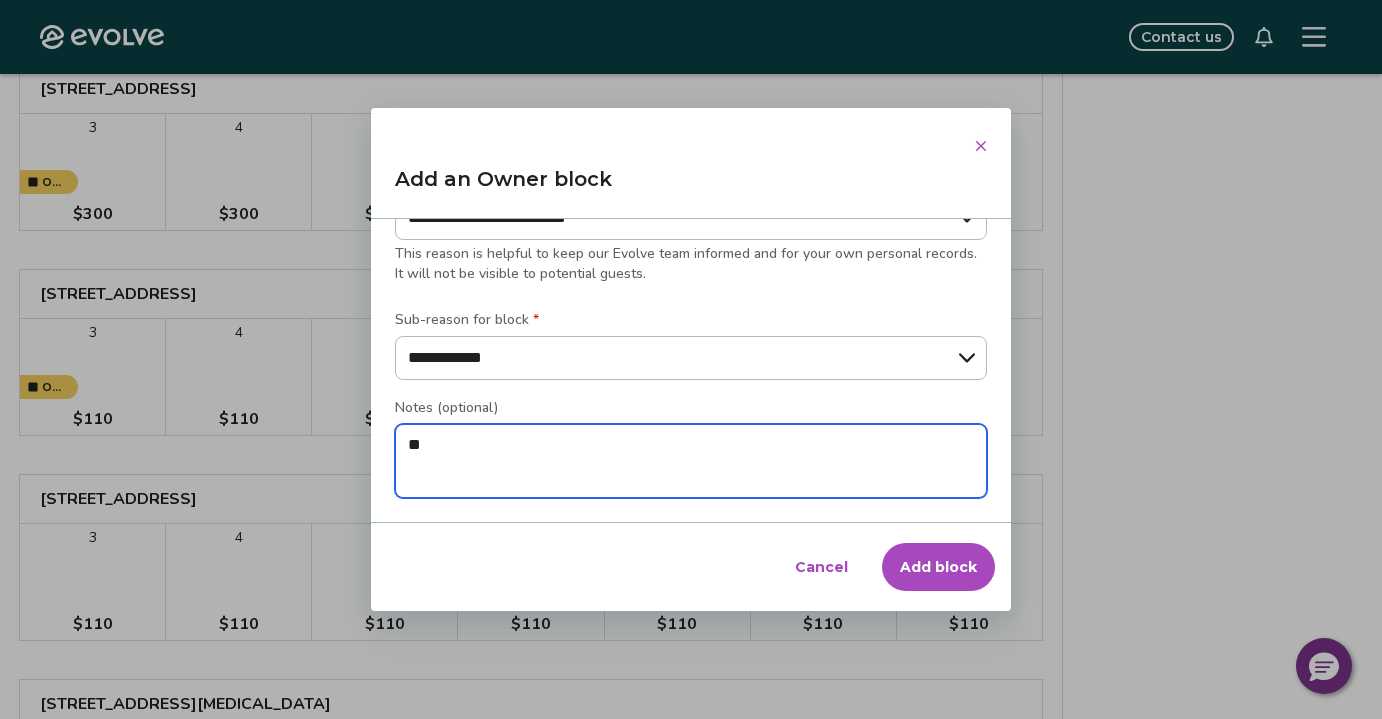 type on "*" 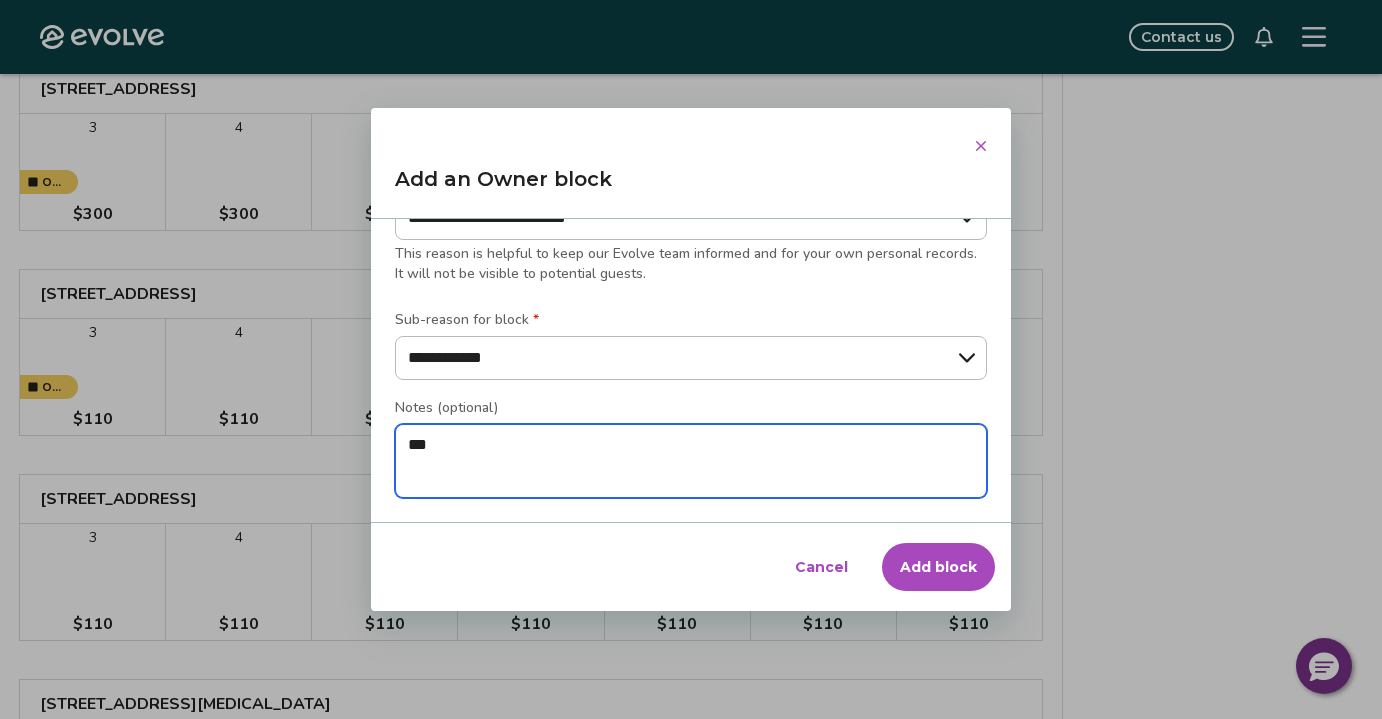 type on "*" 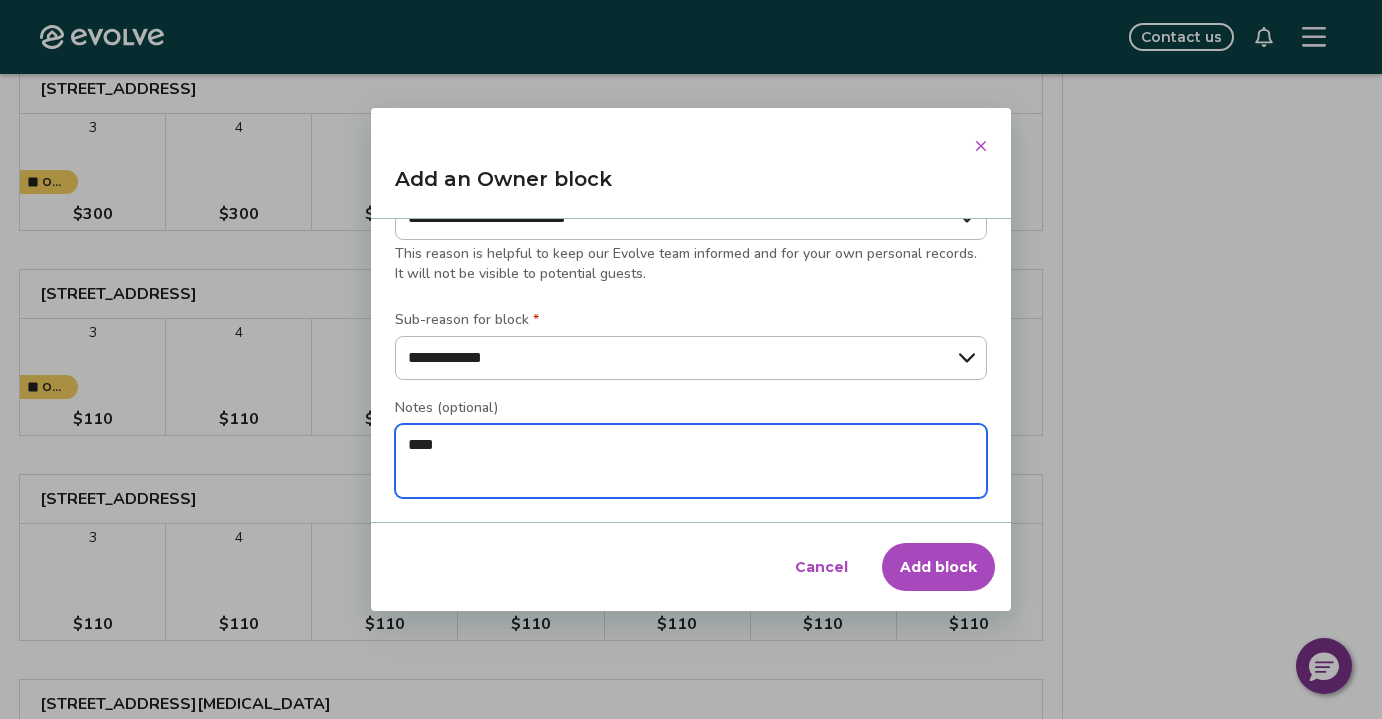 type on "*" 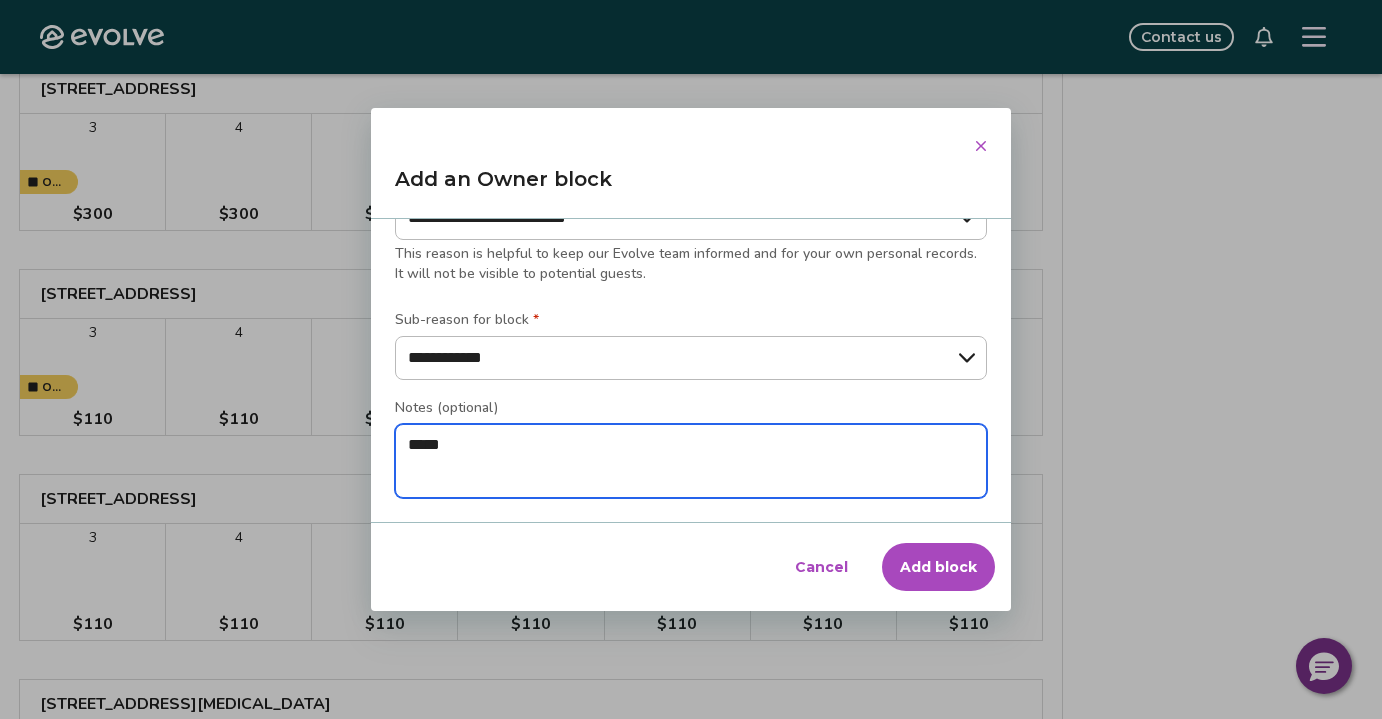type on "*" 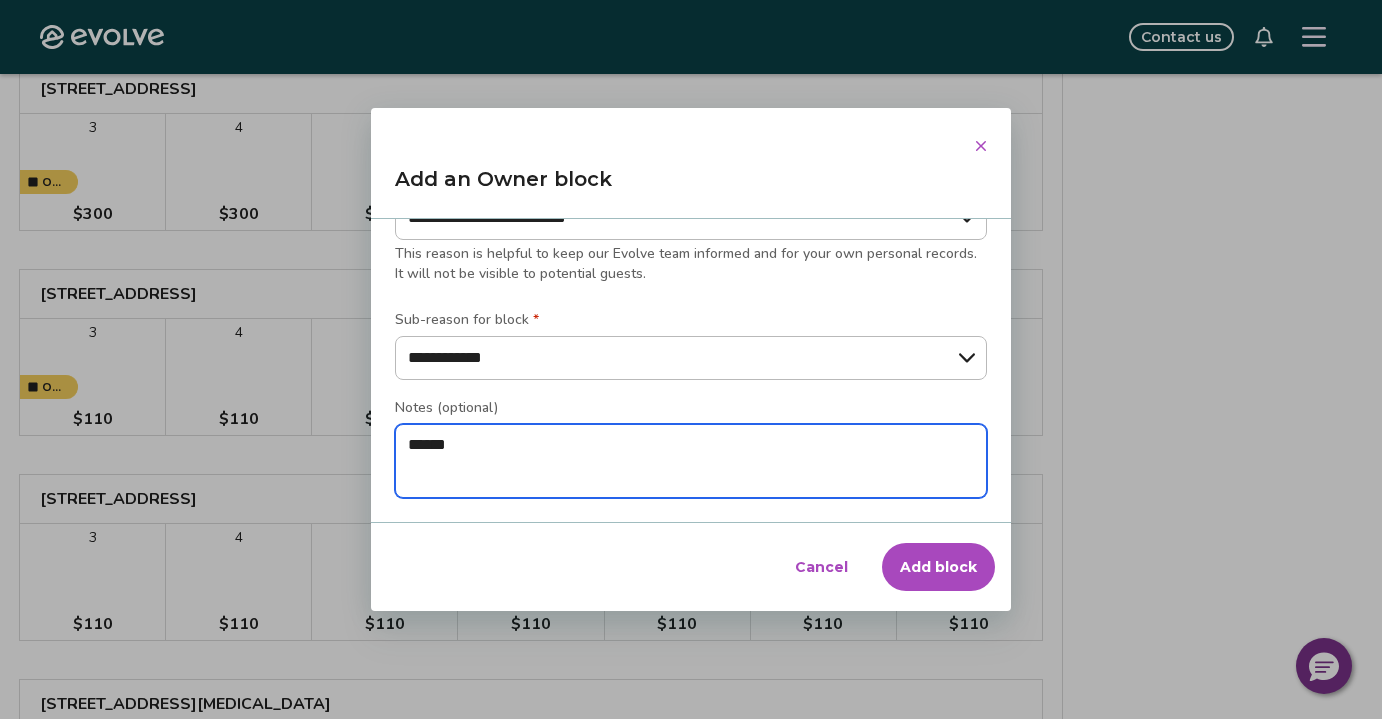 type on "*" 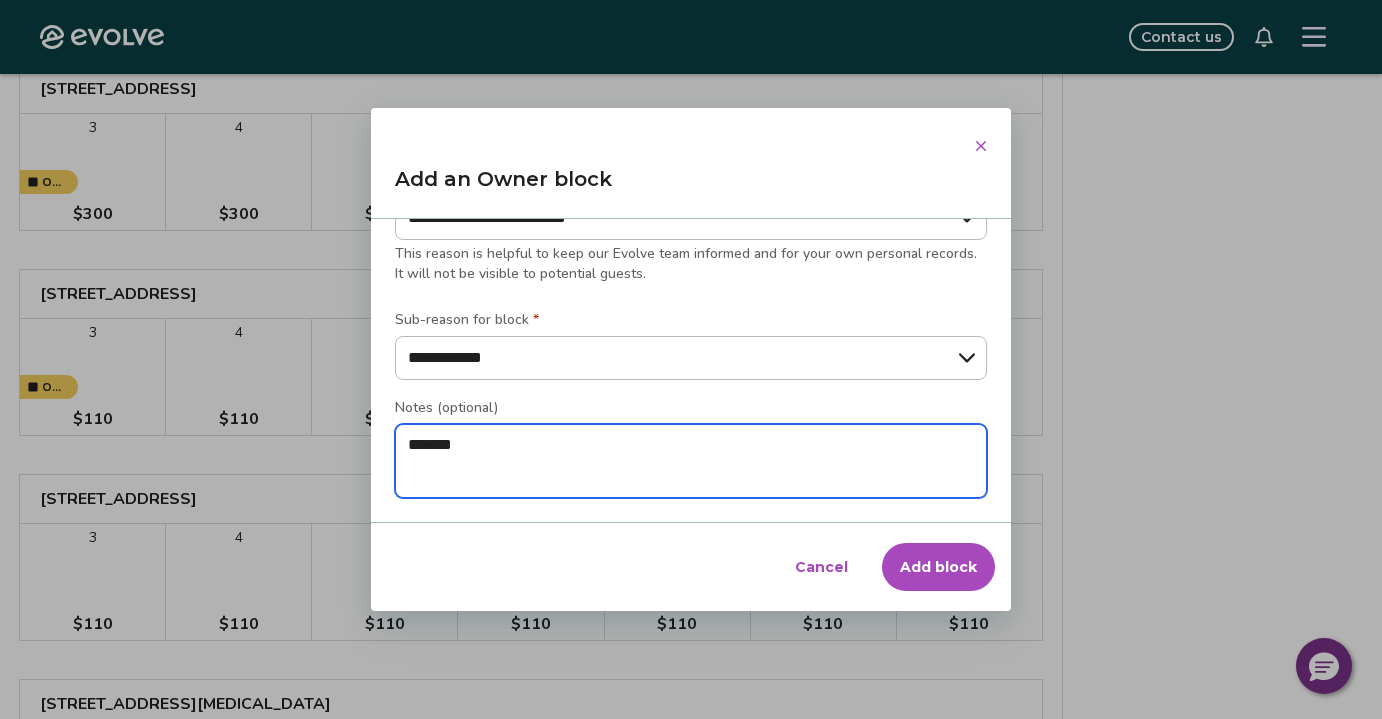 type on "*" 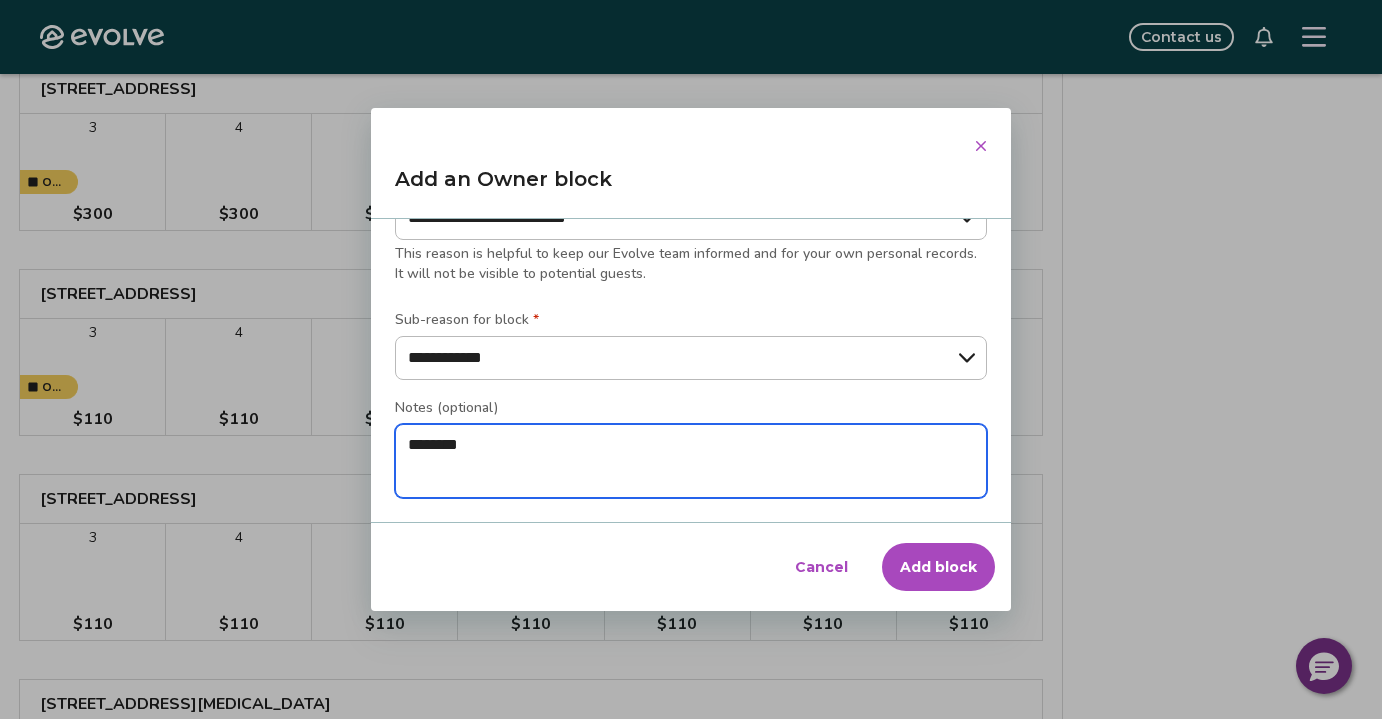 type on "*" 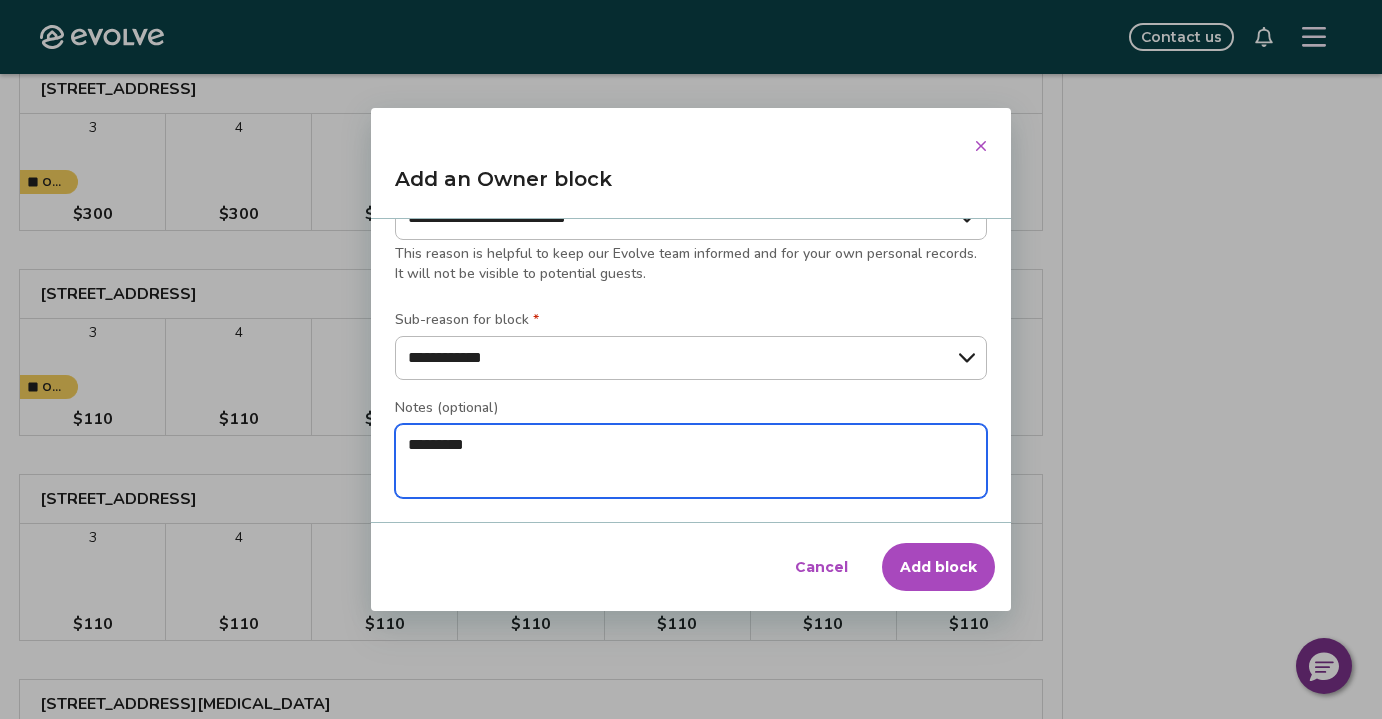 type on "*" 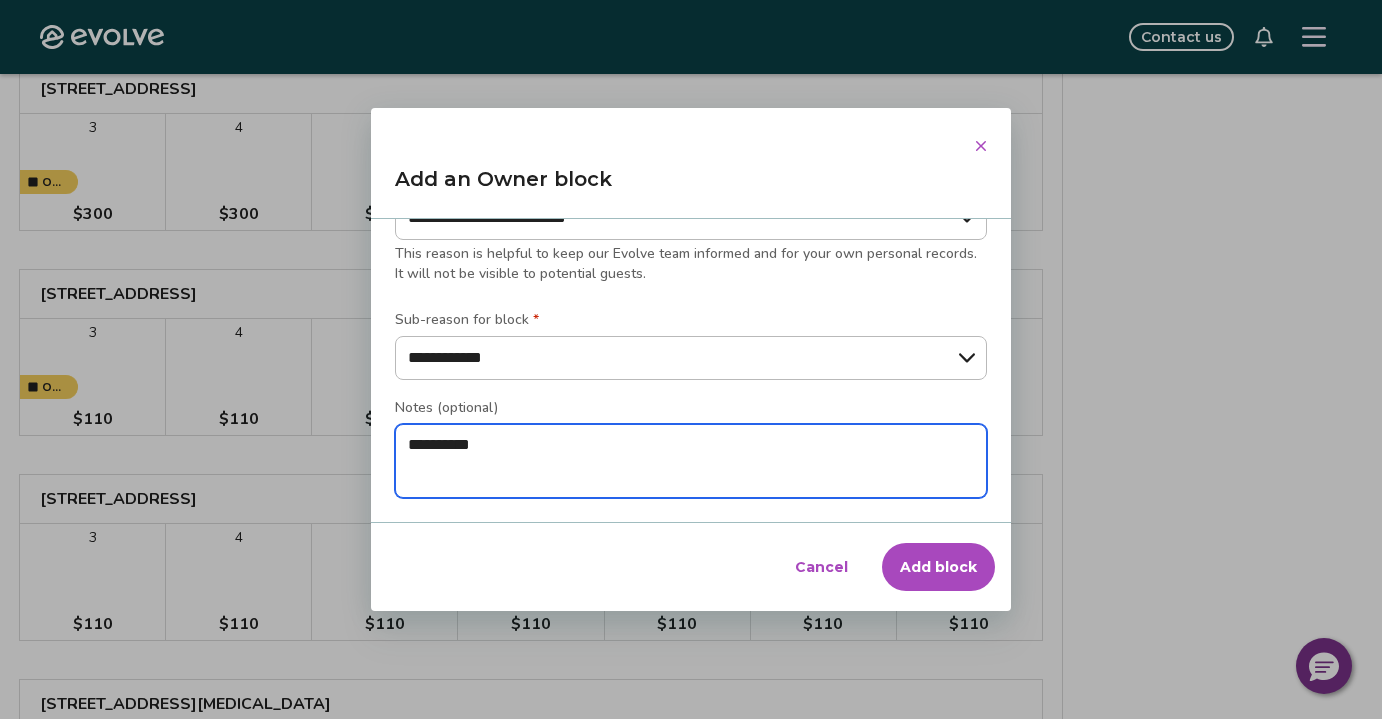 type on "*" 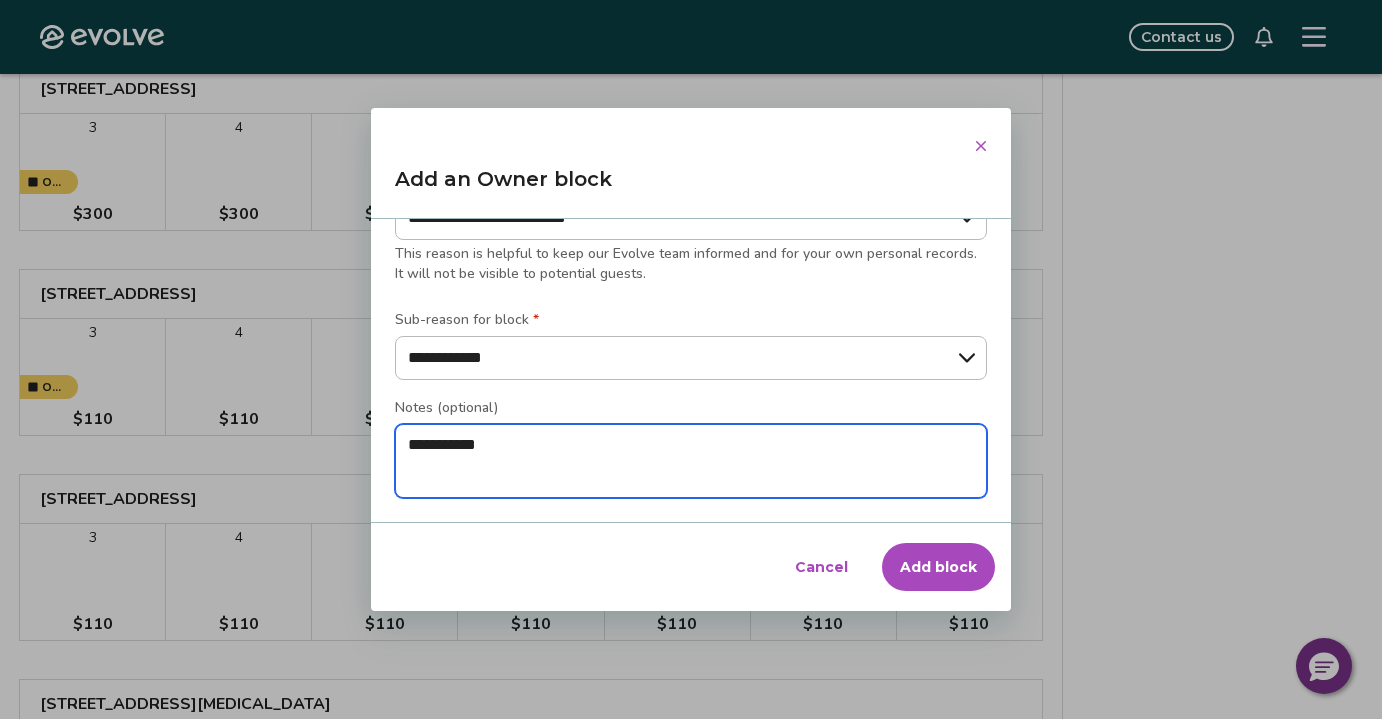 type on "*" 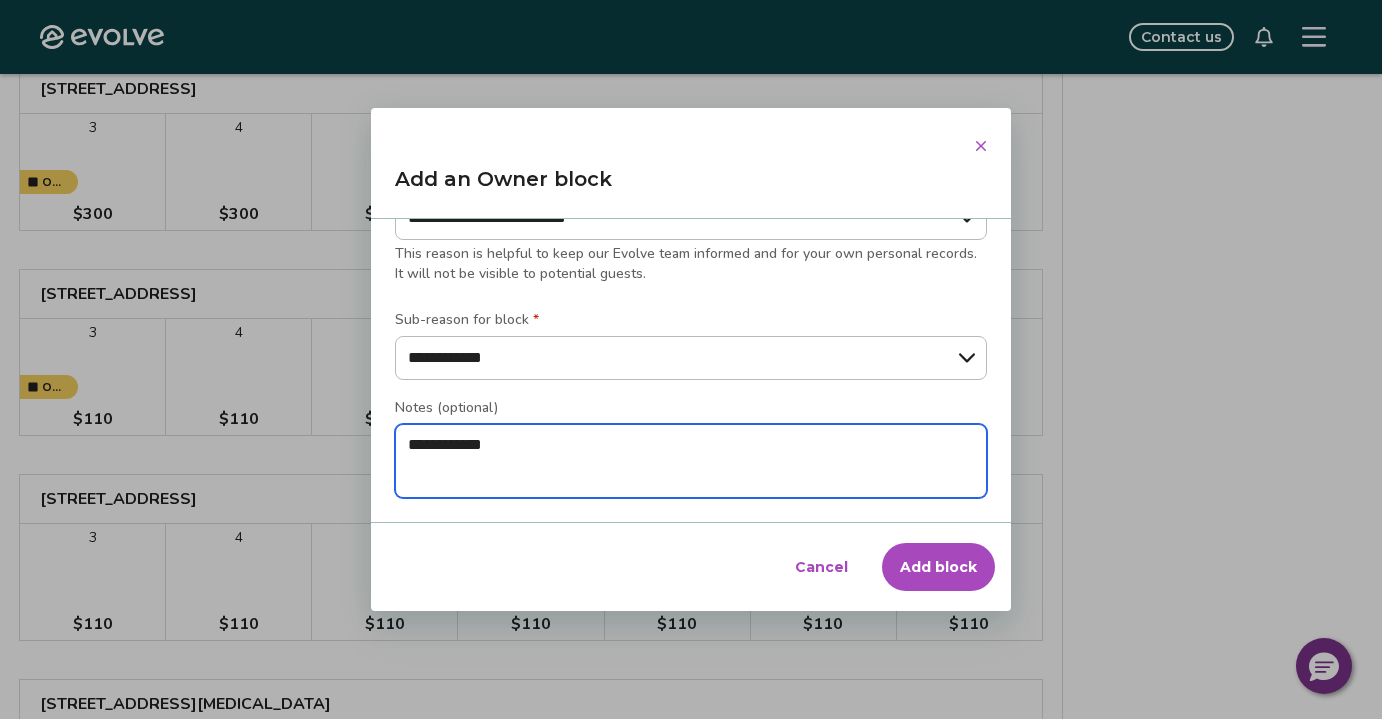 type on "*" 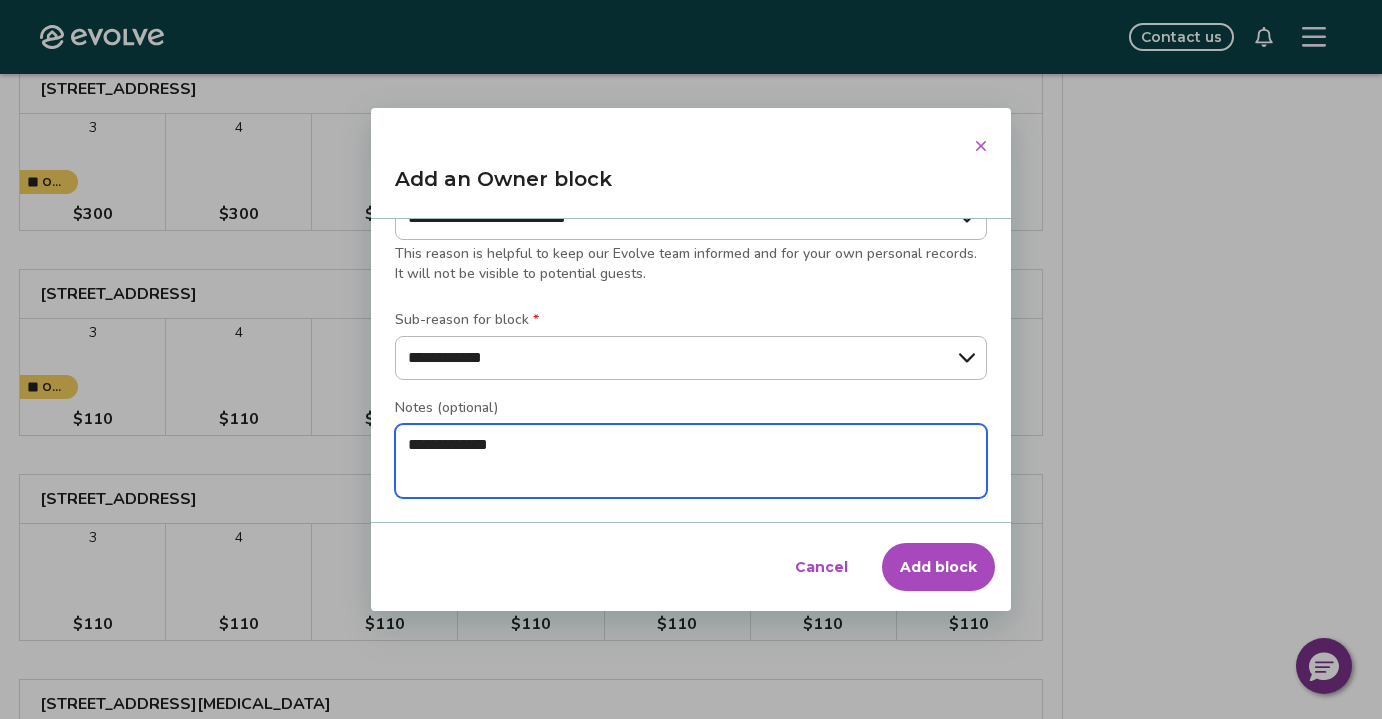 type on "*" 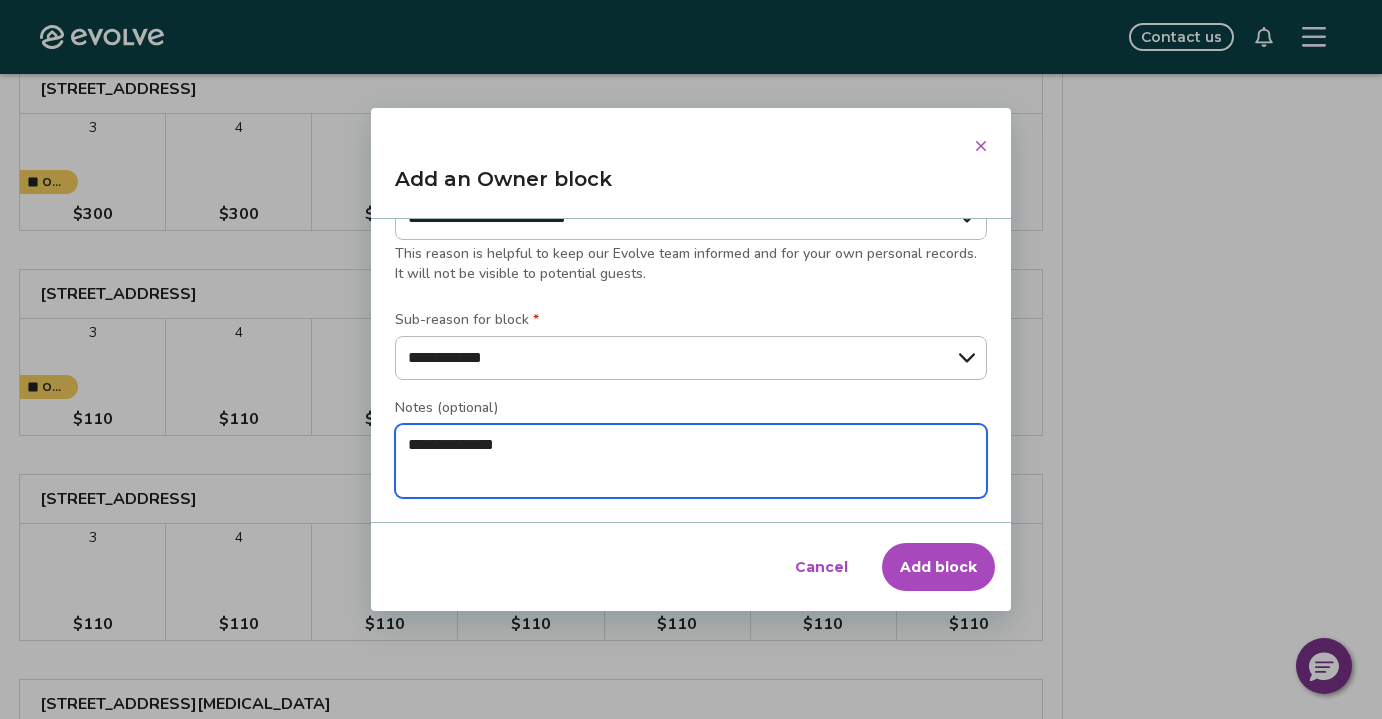 type on "*" 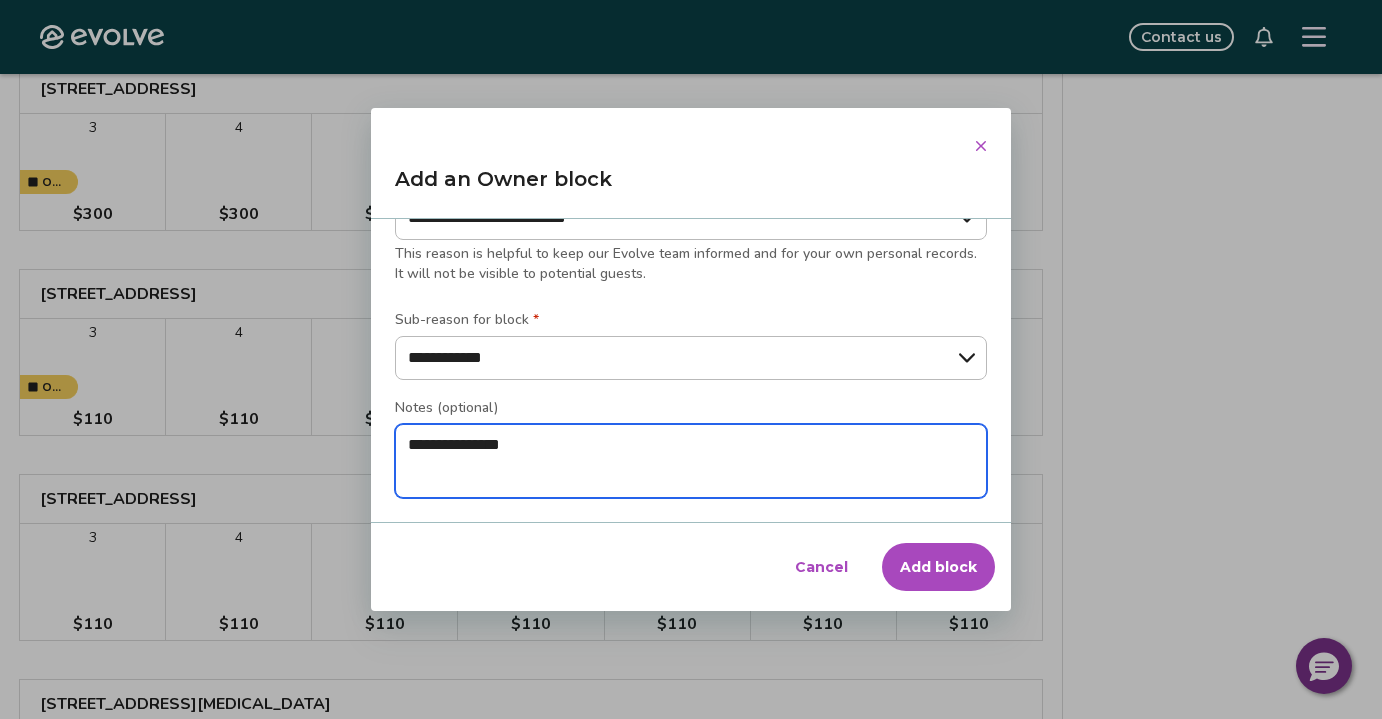 type on "*" 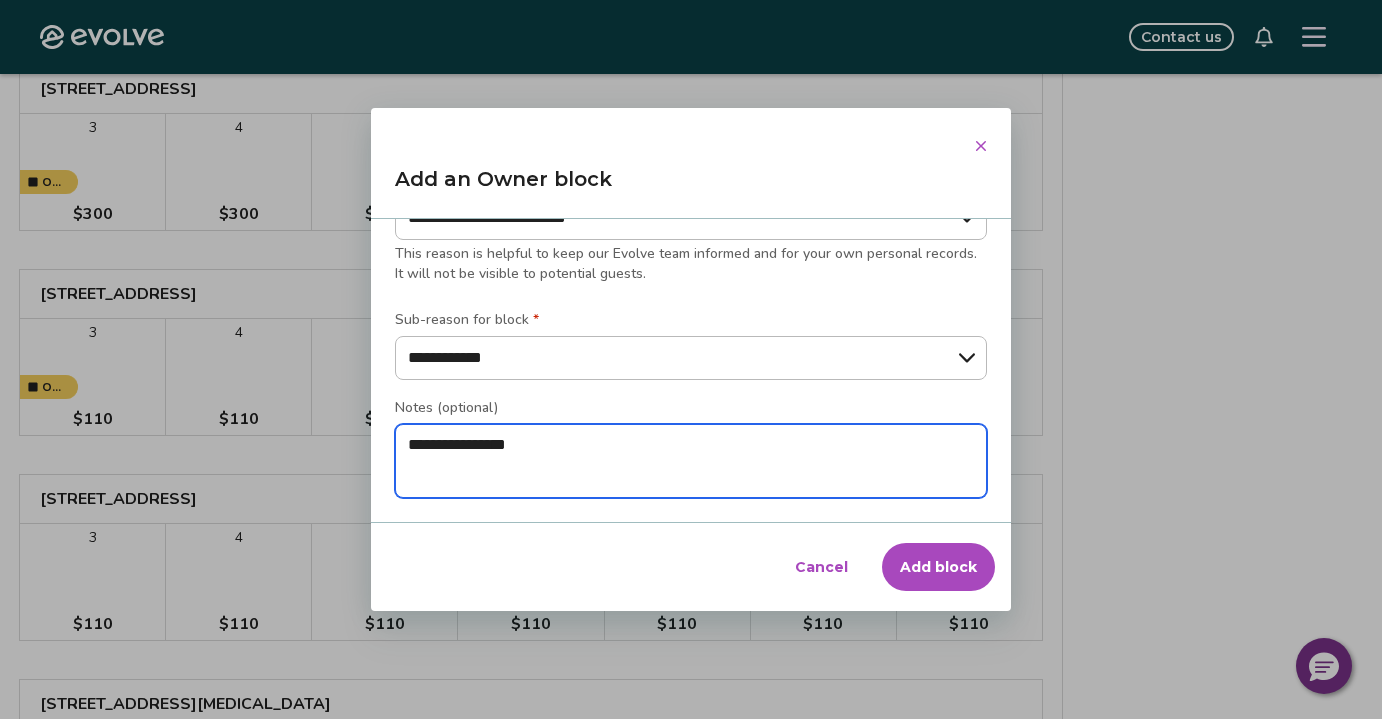 type on "*" 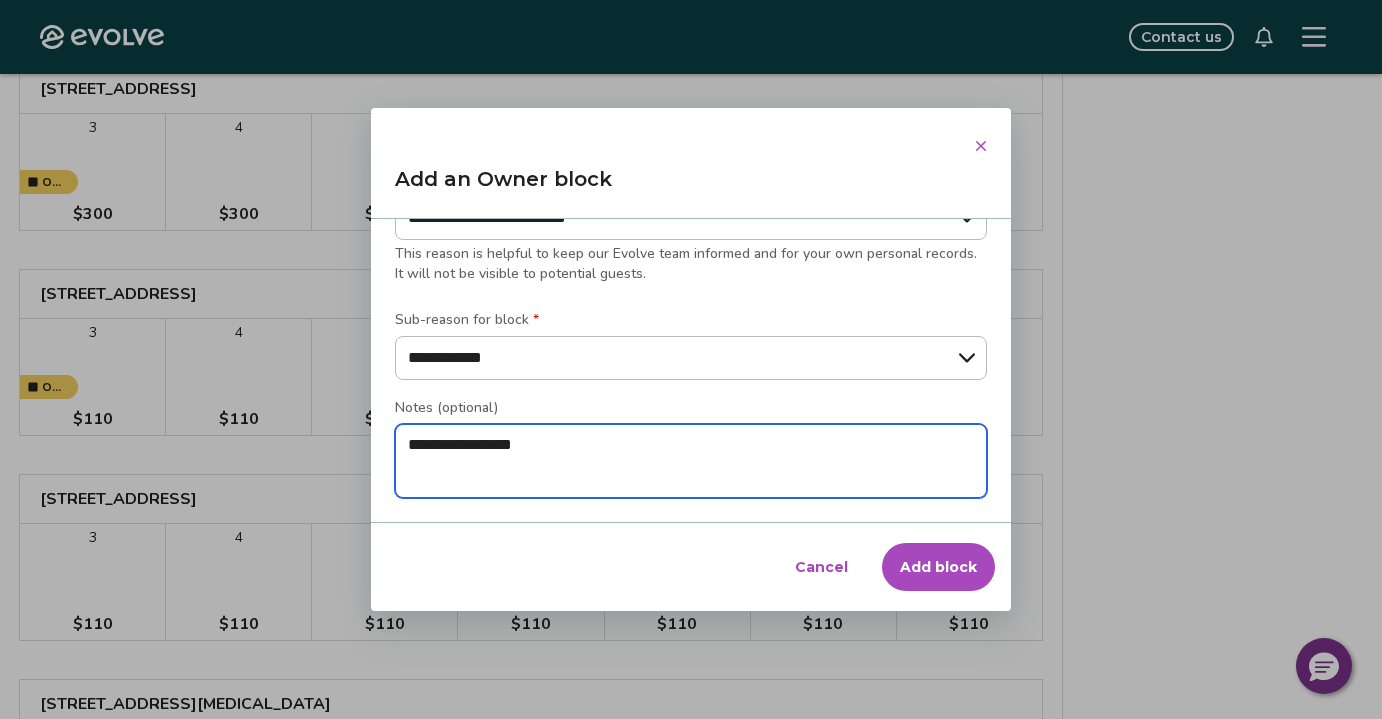 type on "*" 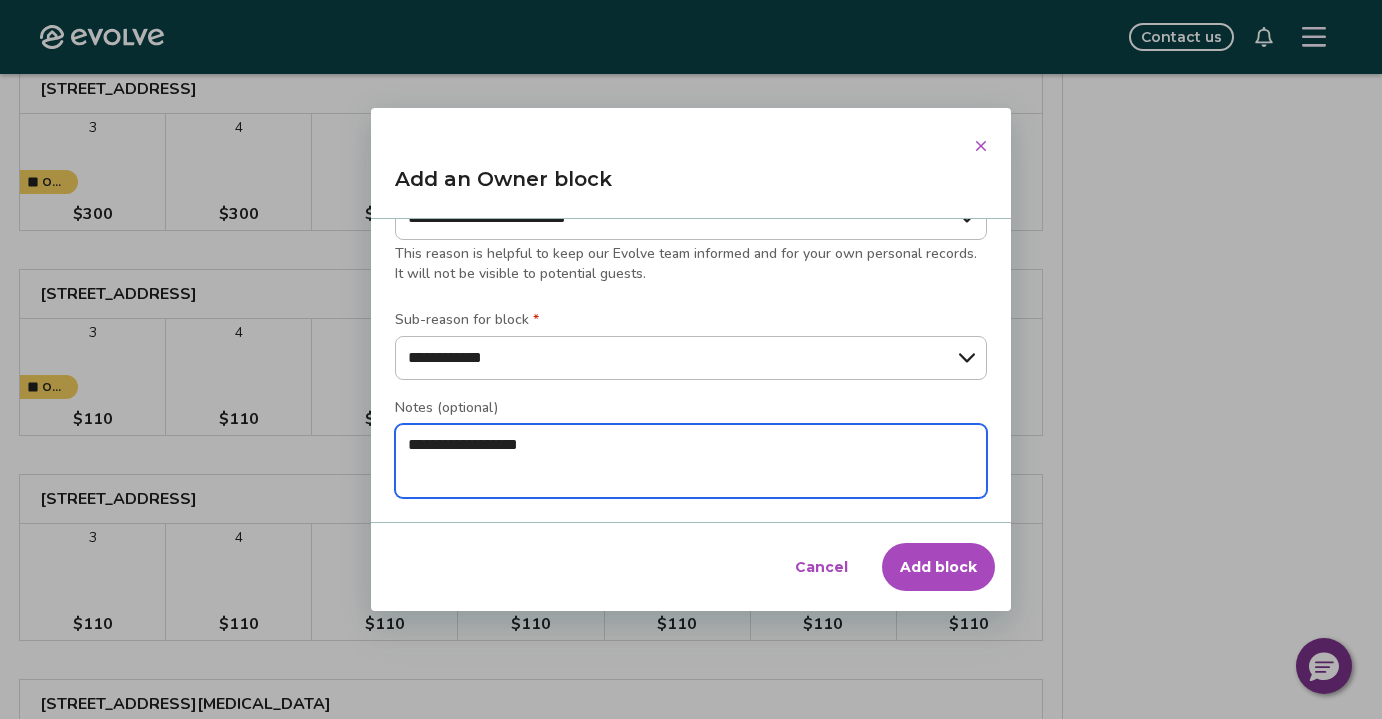 type on "**********" 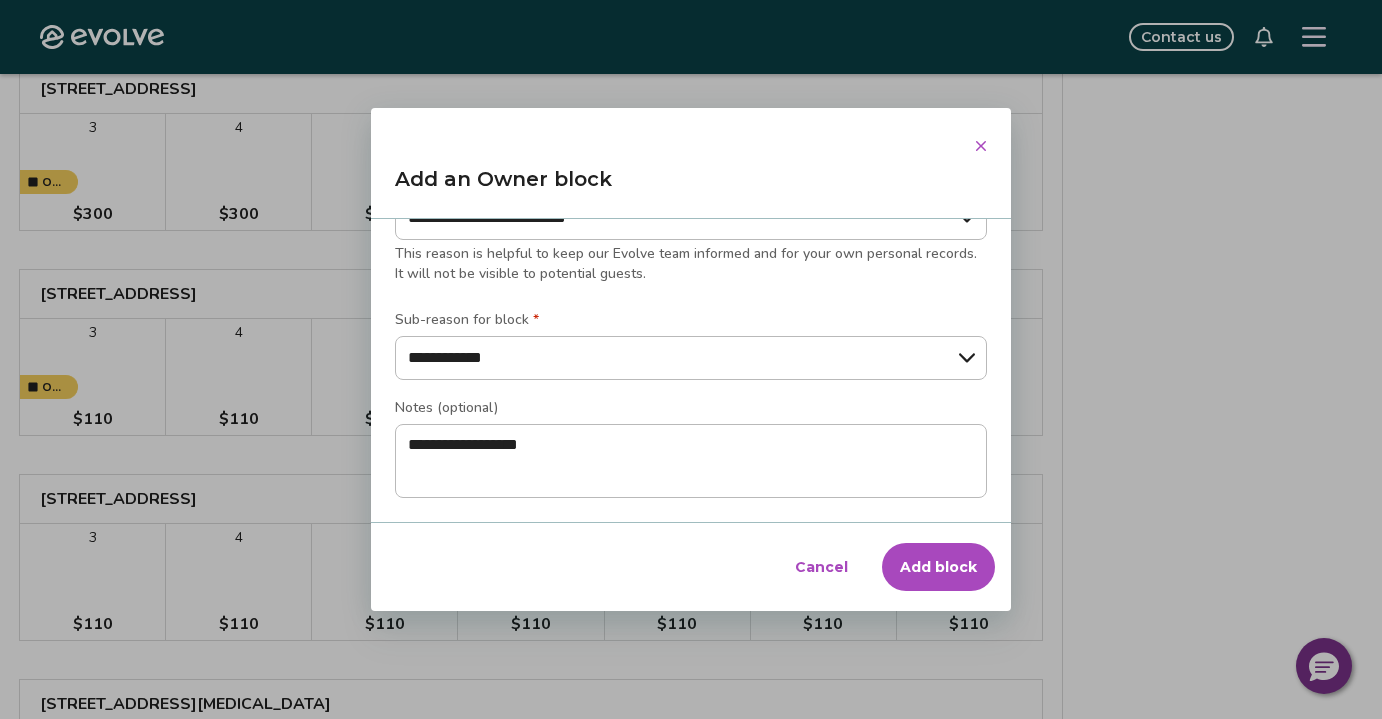 click on "Add block" at bounding box center (938, 567) 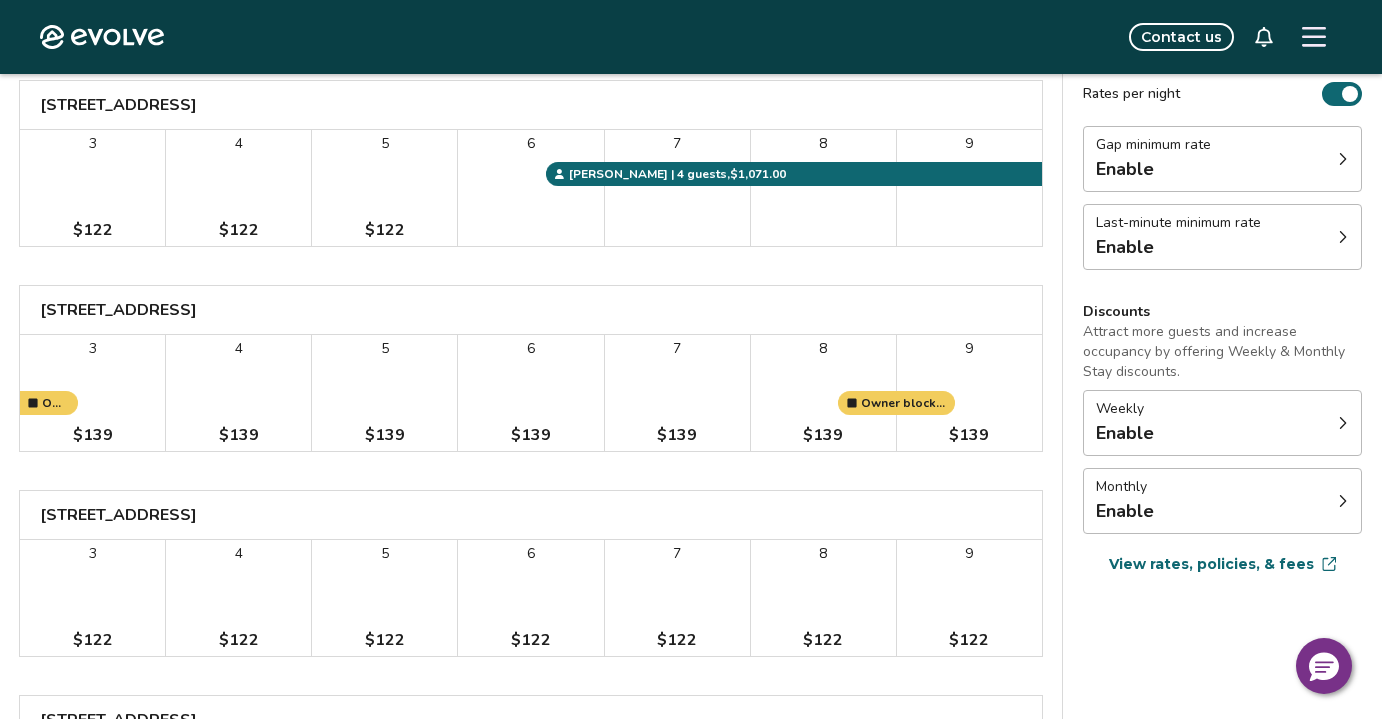 scroll, scrollTop: 225, scrollLeft: 0, axis: vertical 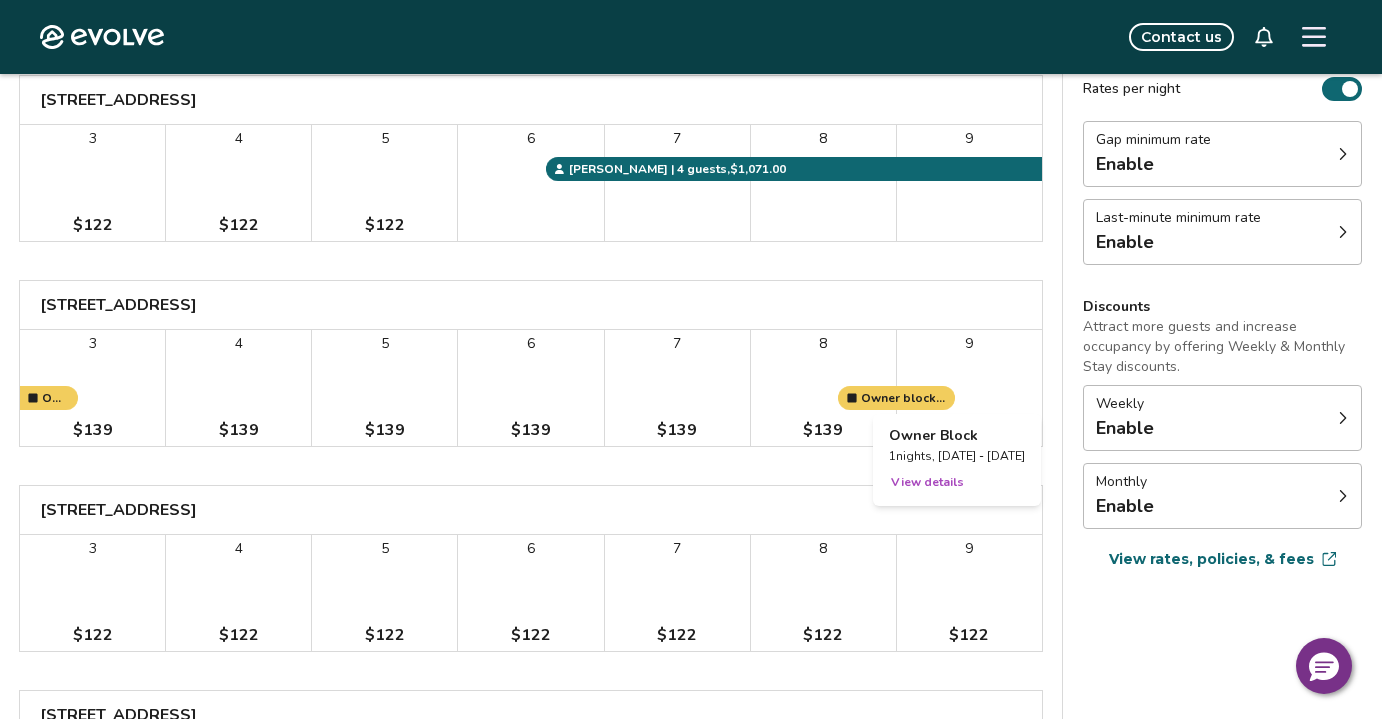 click on "View details" at bounding box center [927, 482] 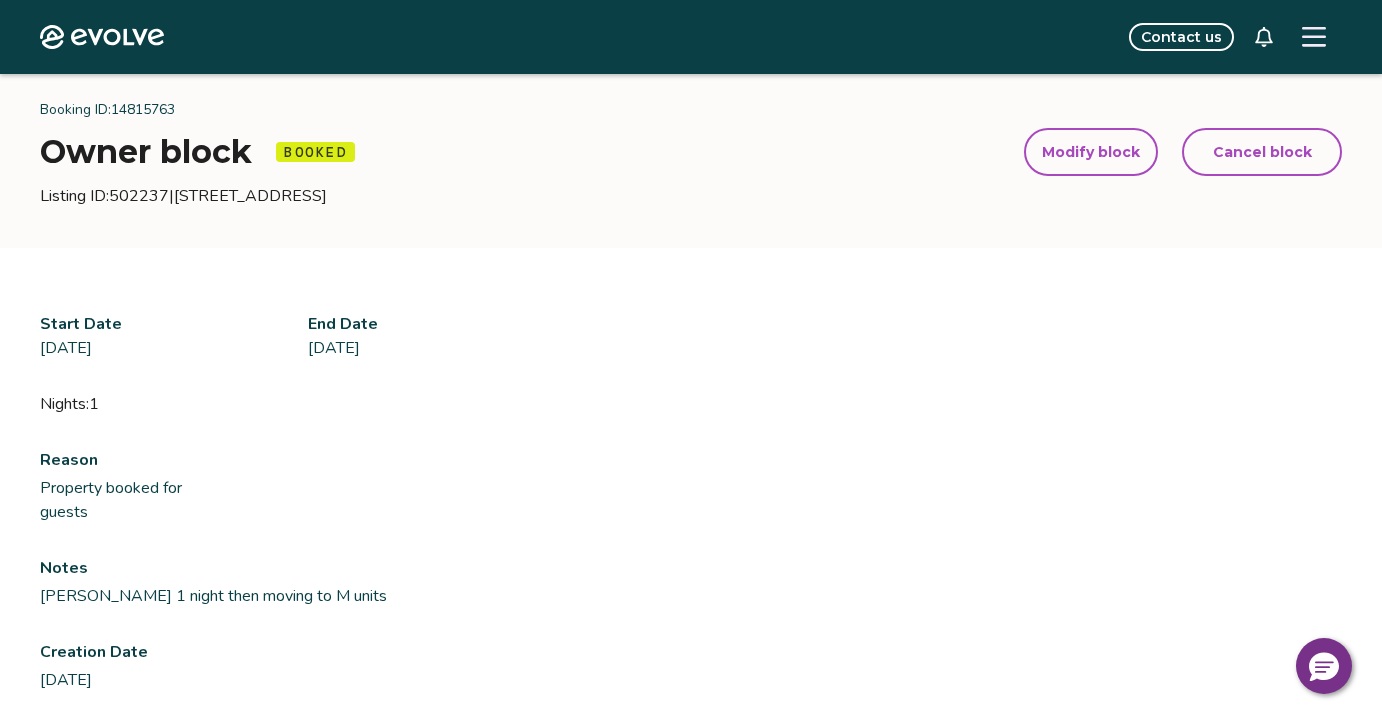scroll, scrollTop: 57, scrollLeft: 0, axis: vertical 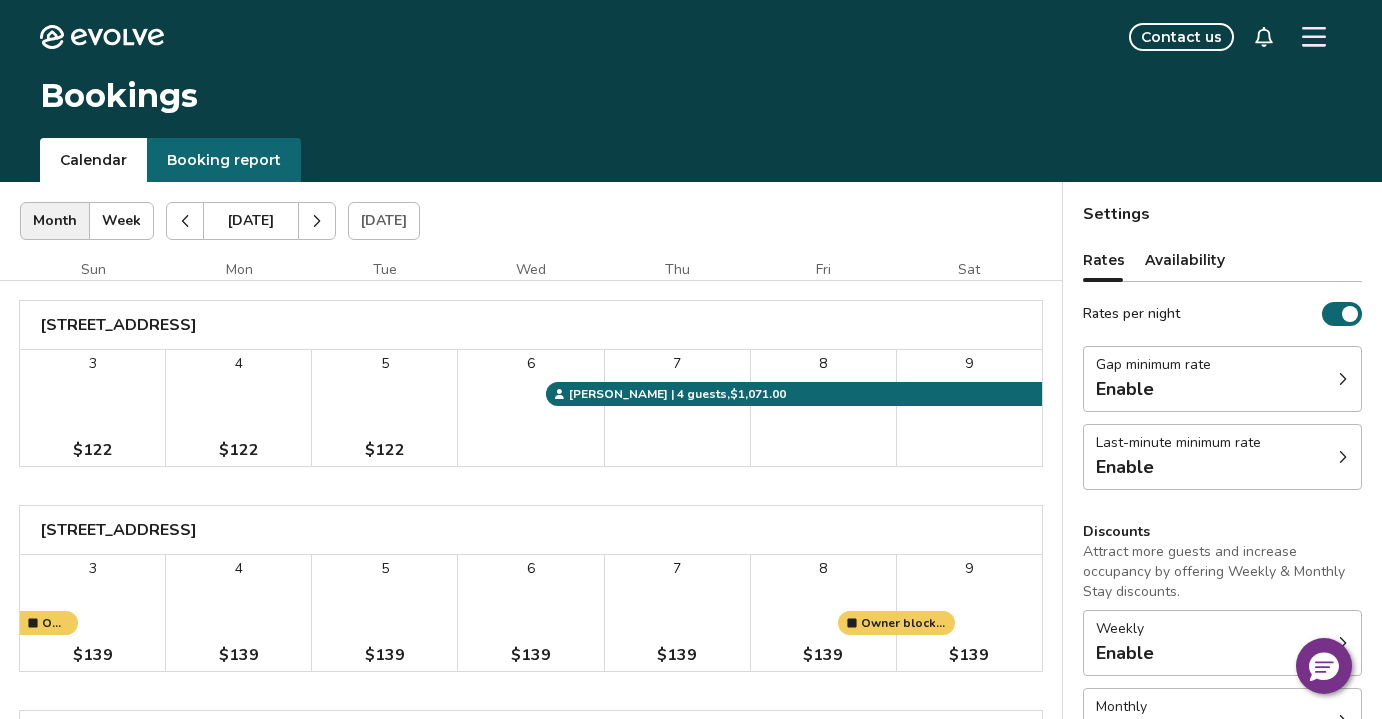 click at bounding box center [317, 221] 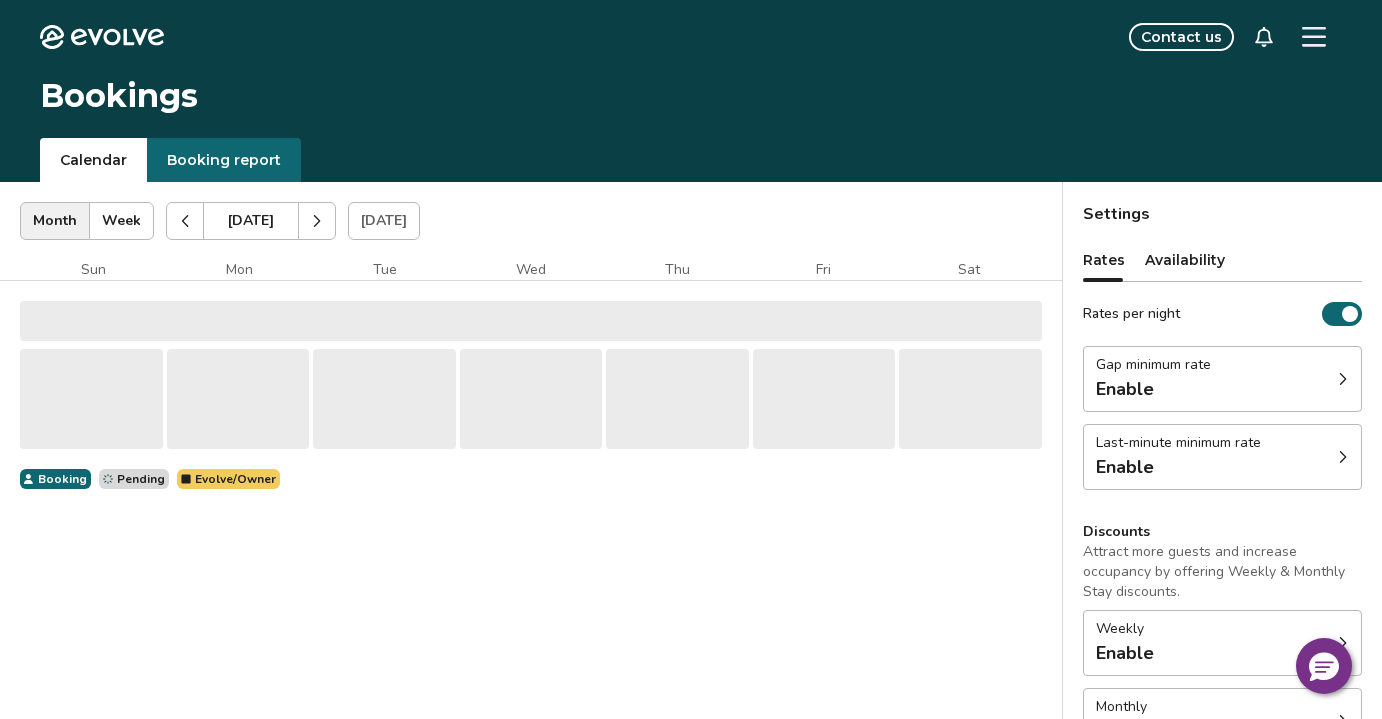 click at bounding box center [317, 221] 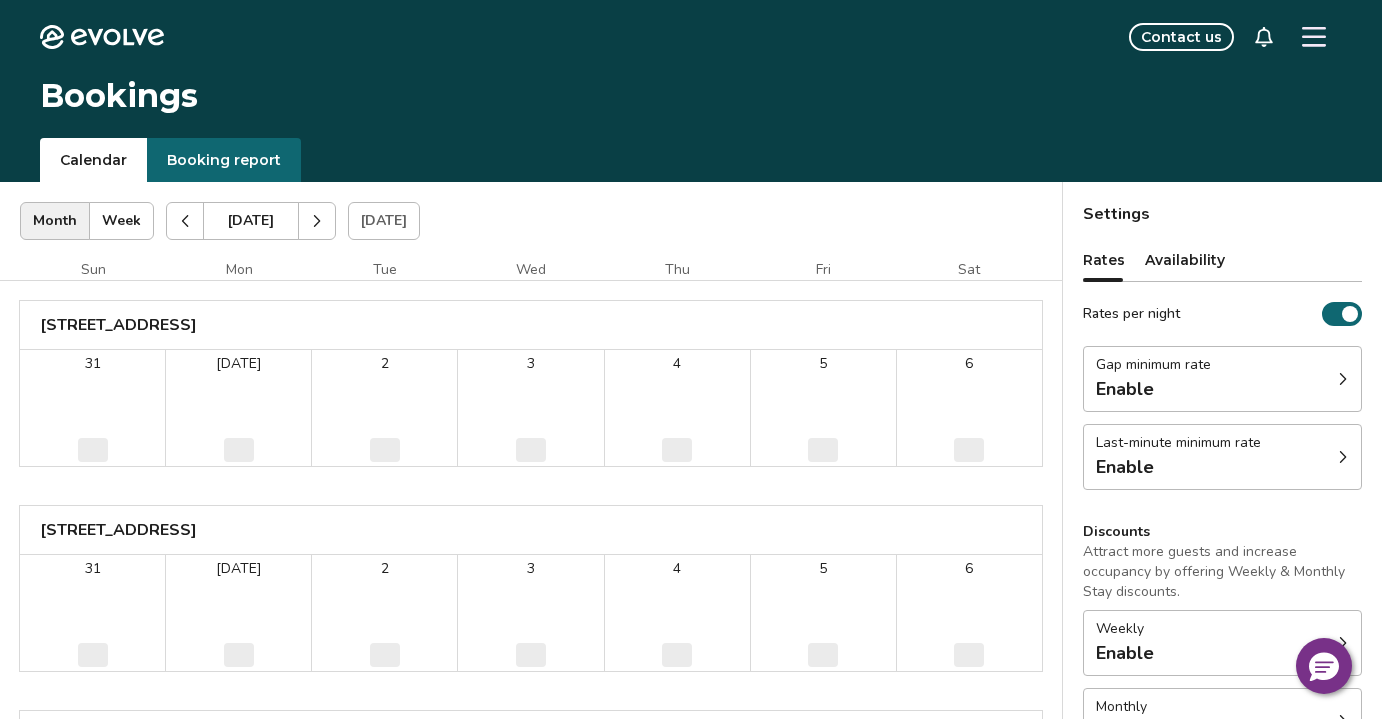 click at bounding box center [317, 221] 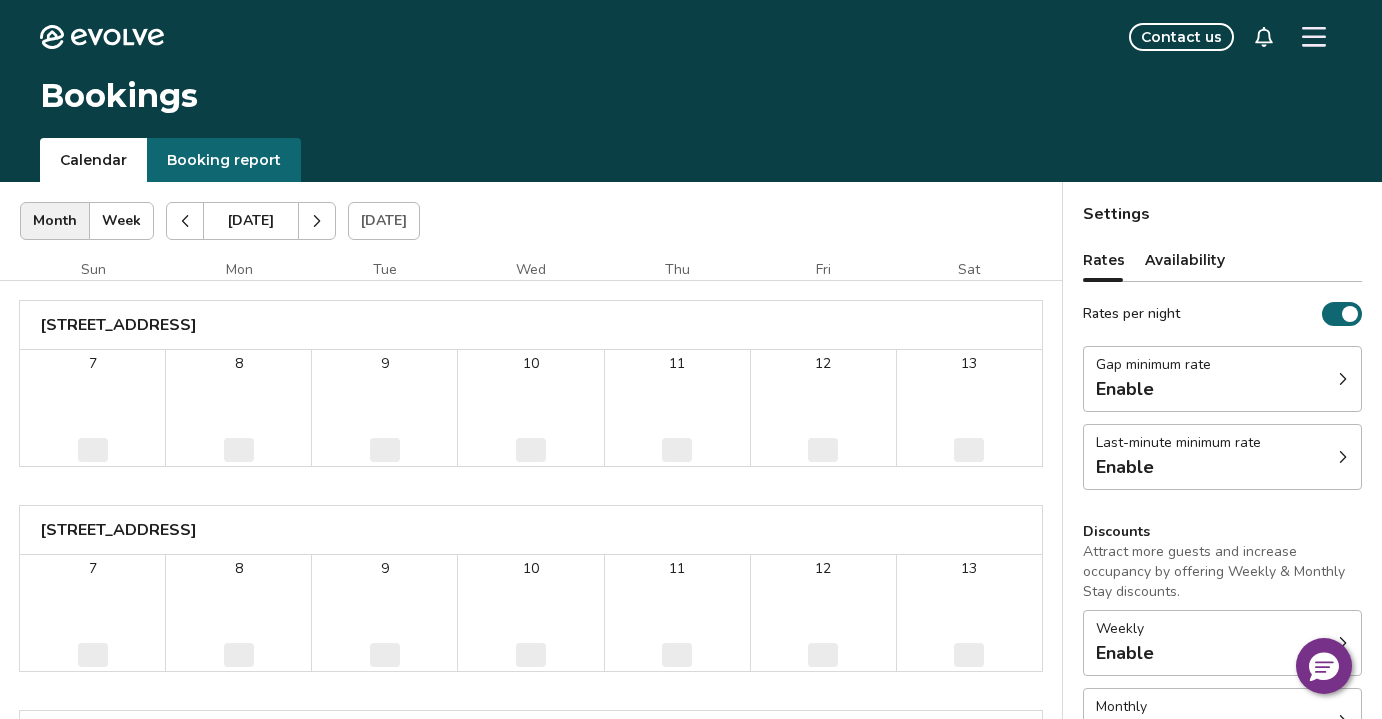 click at bounding box center [317, 221] 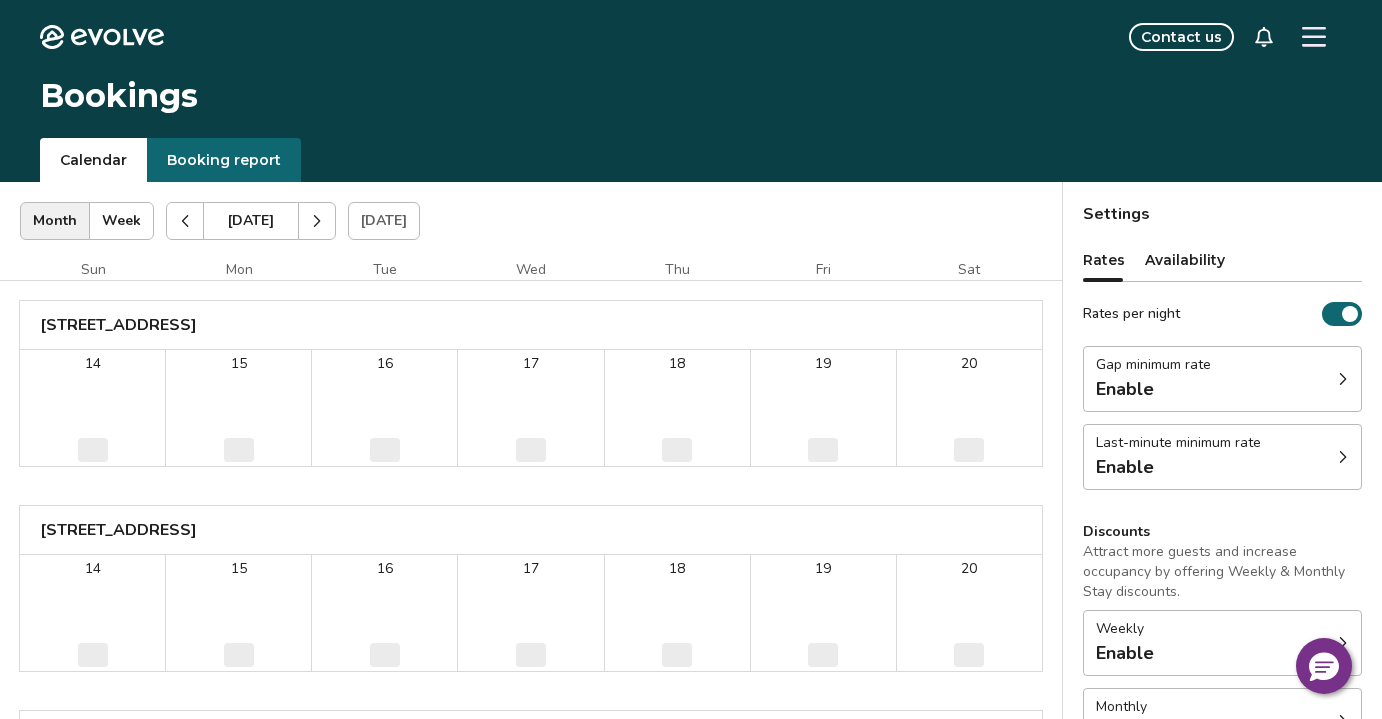 click at bounding box center (317, 221) 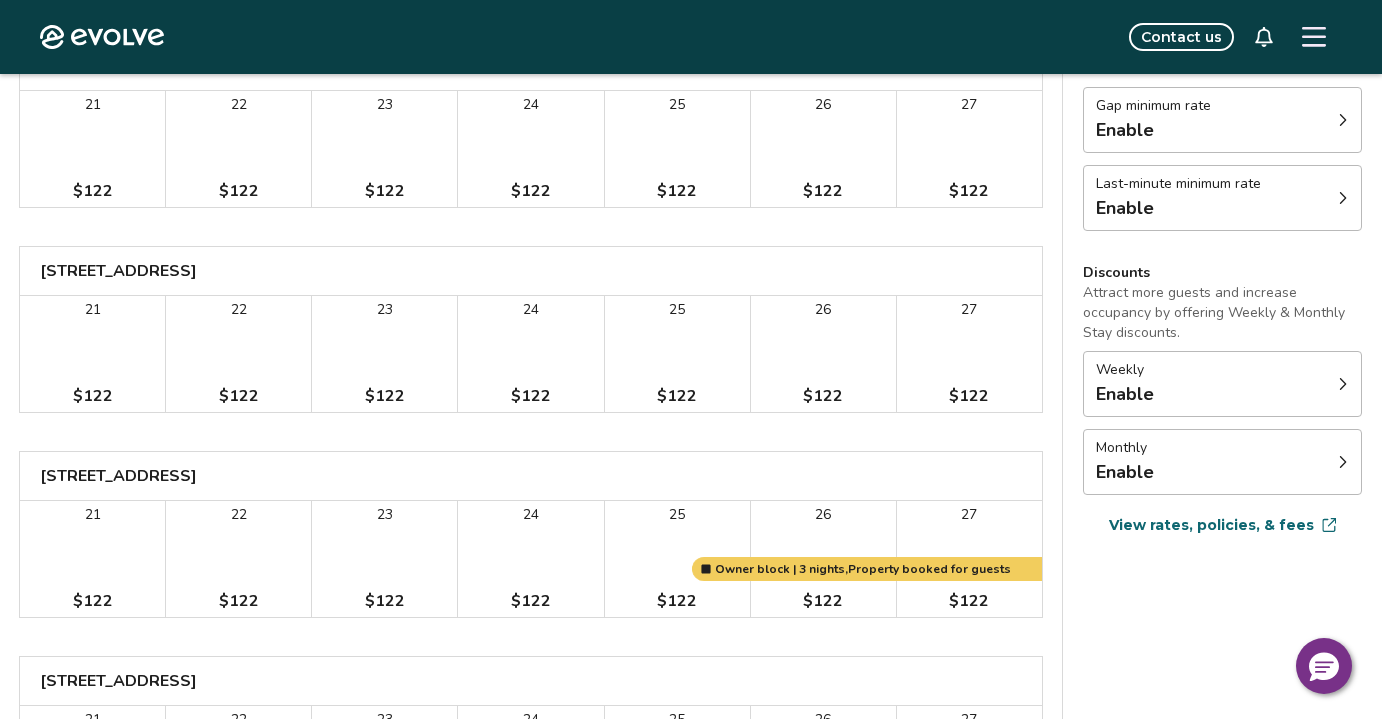 scroll, scrollTop: 118, scrollLeft: 0, axis: vertical 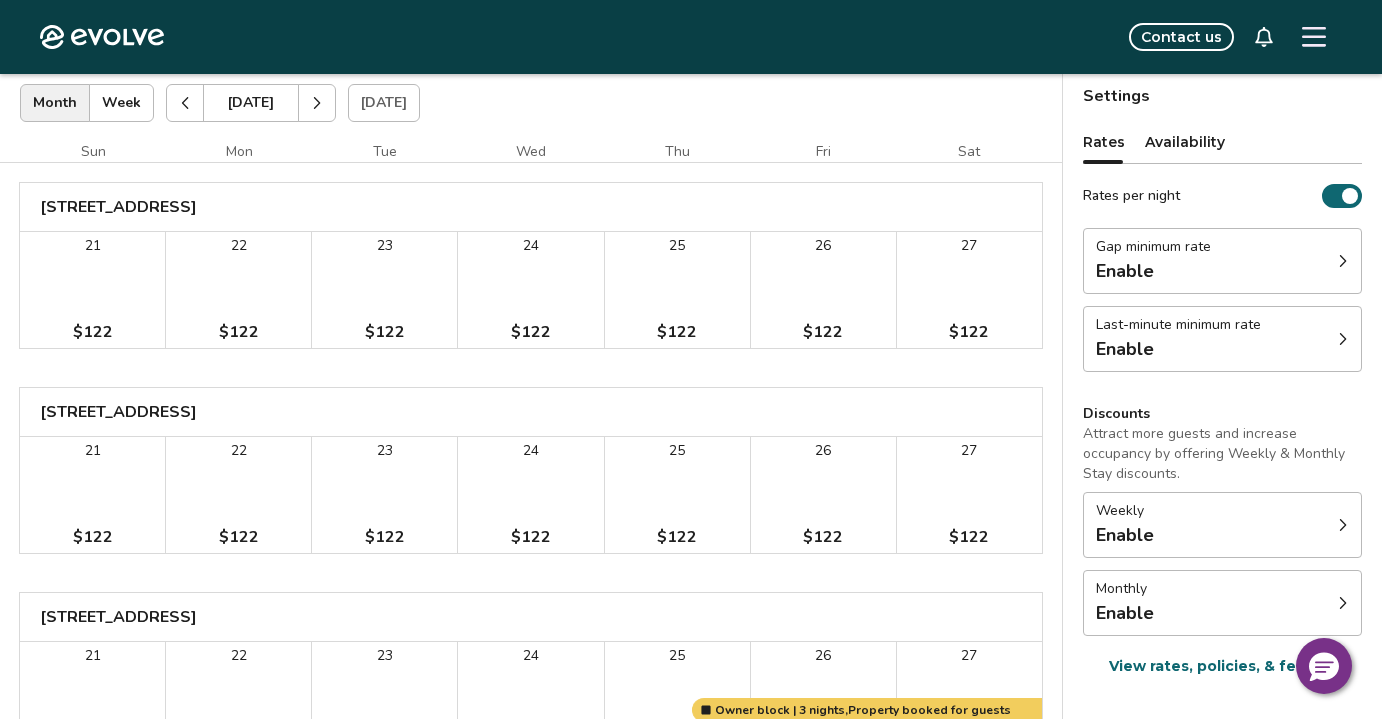 click on "25 $122" at bounding box center [677, 290] 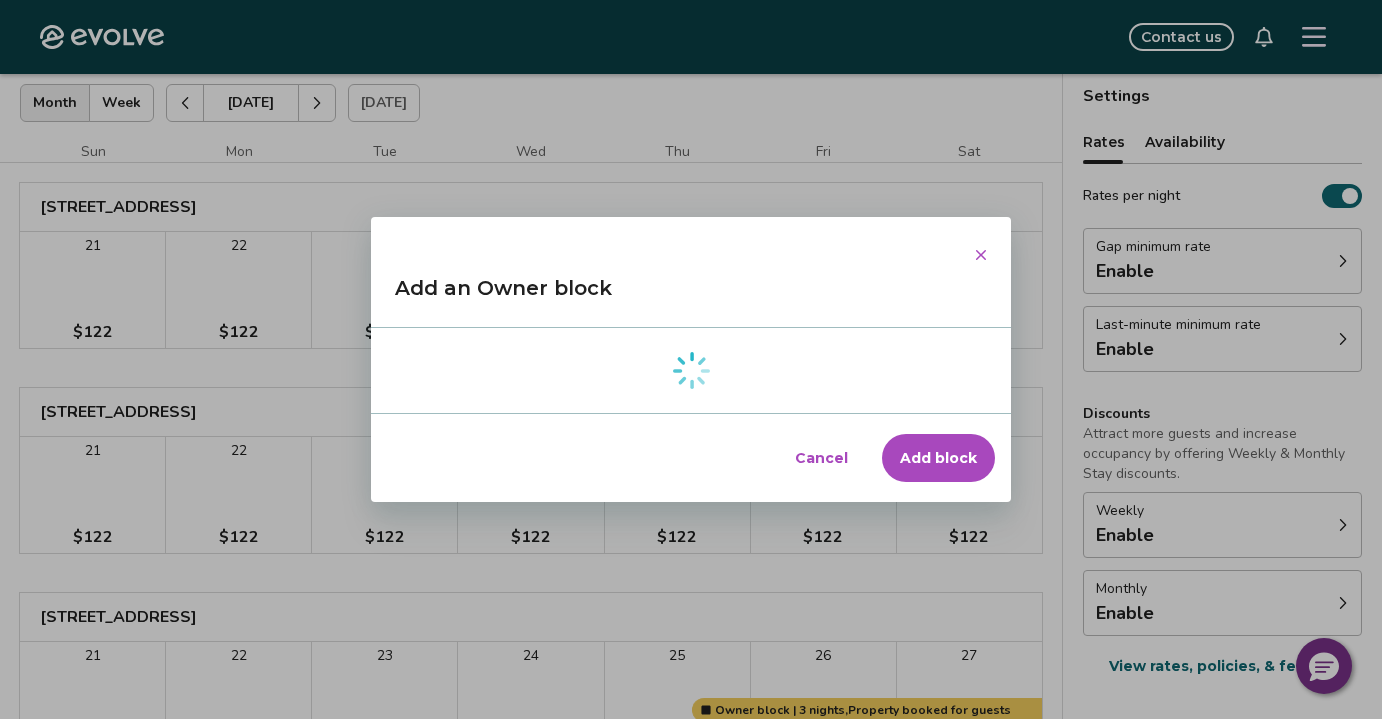 type on "*" 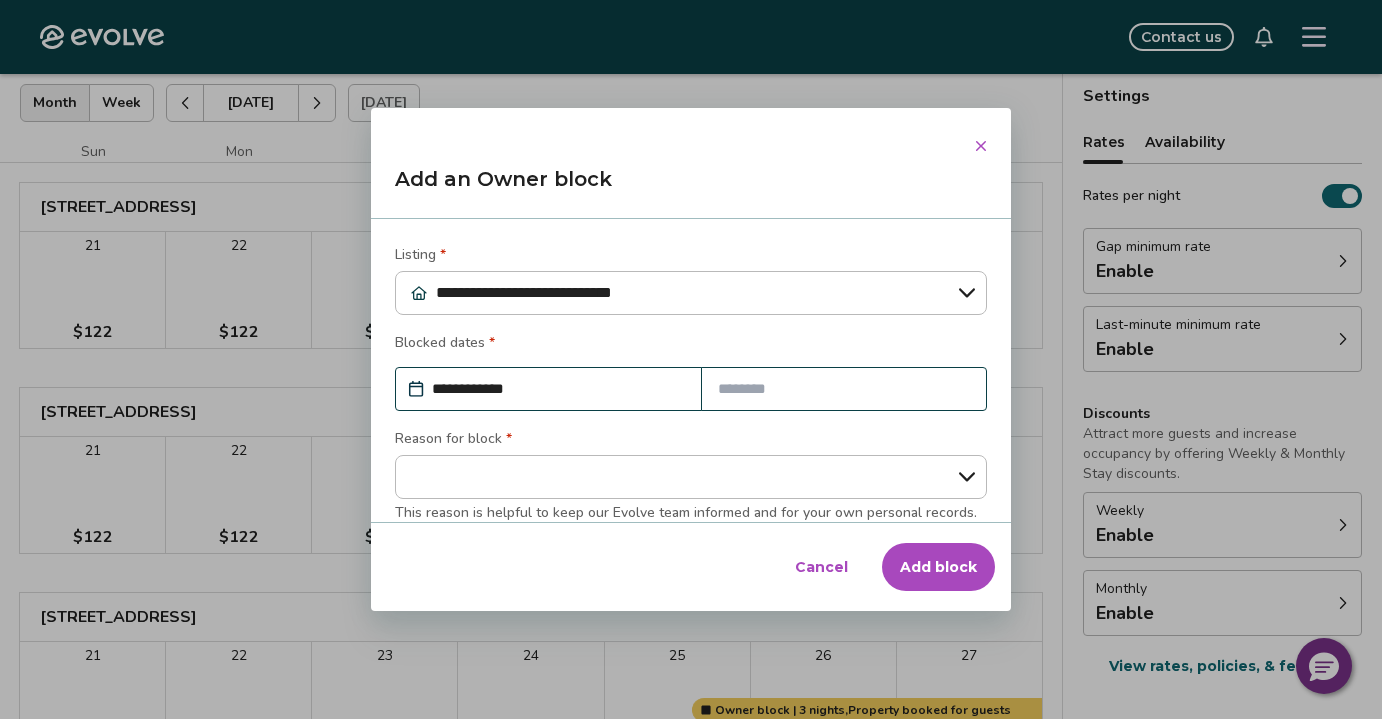 click at bounding box center [844, 389] 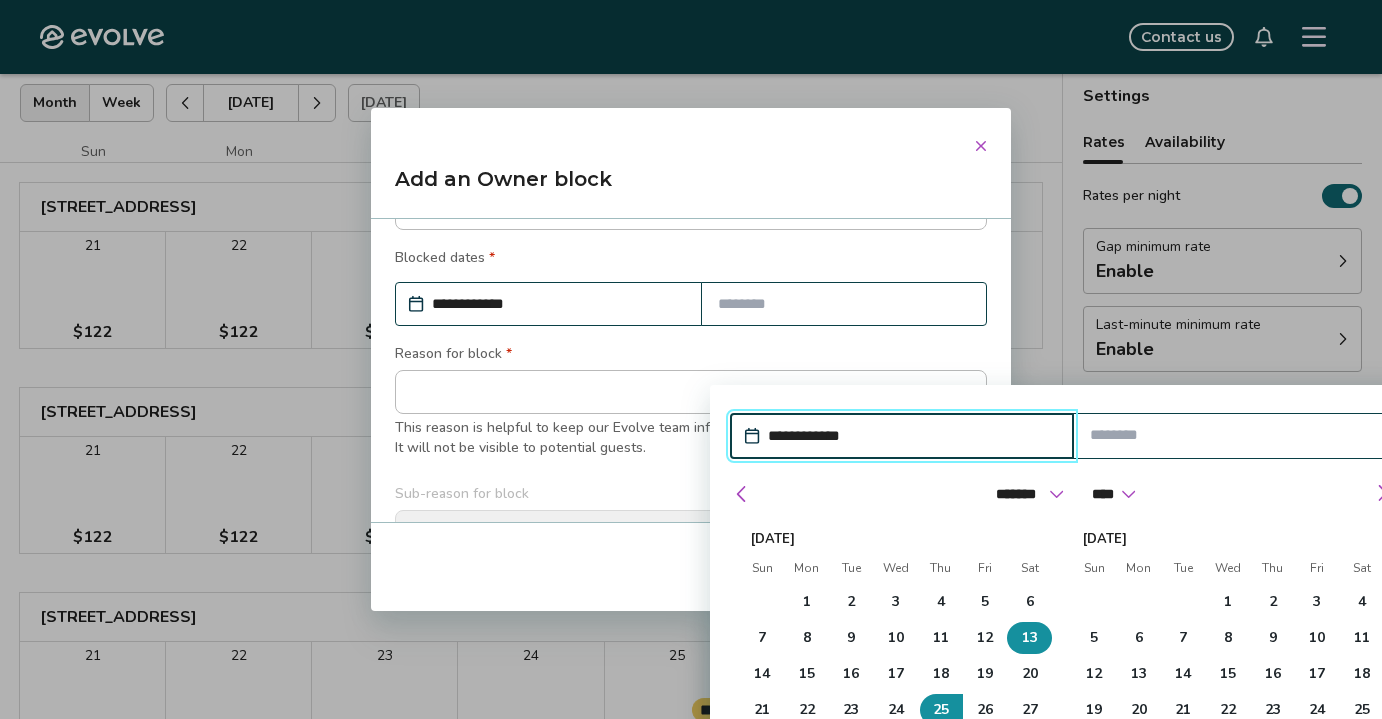 scroll, scrollTop: 88, scrollLeft: 0, axis: vertical 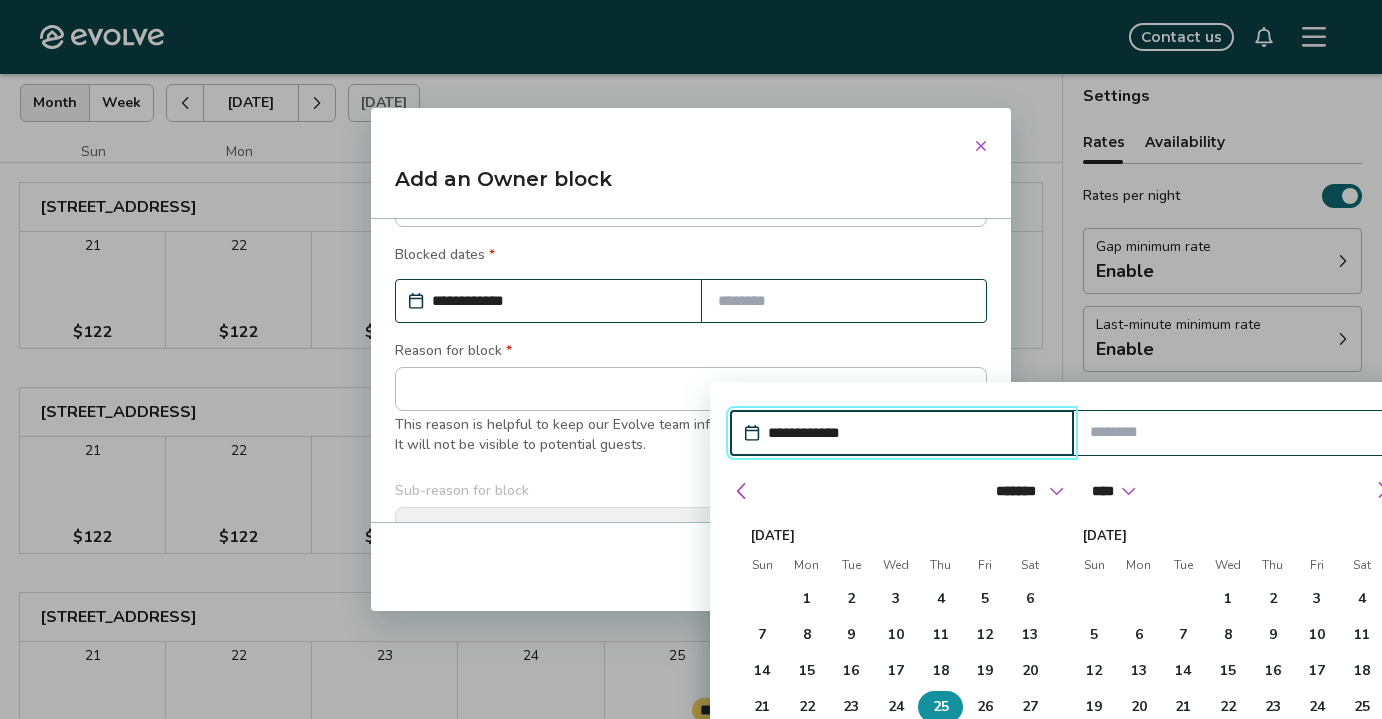 click on "25" at bounding box center (941, 707) 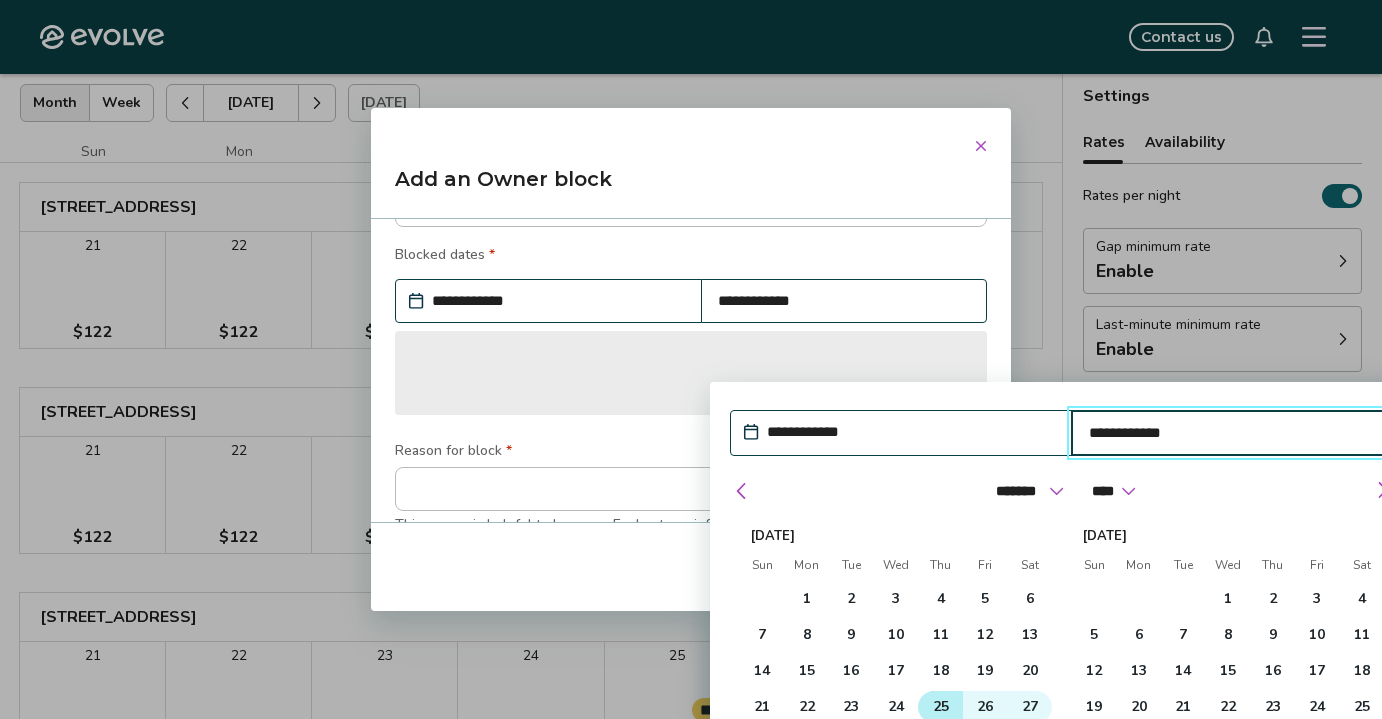 click on "28" at bounding box center (762, 743) 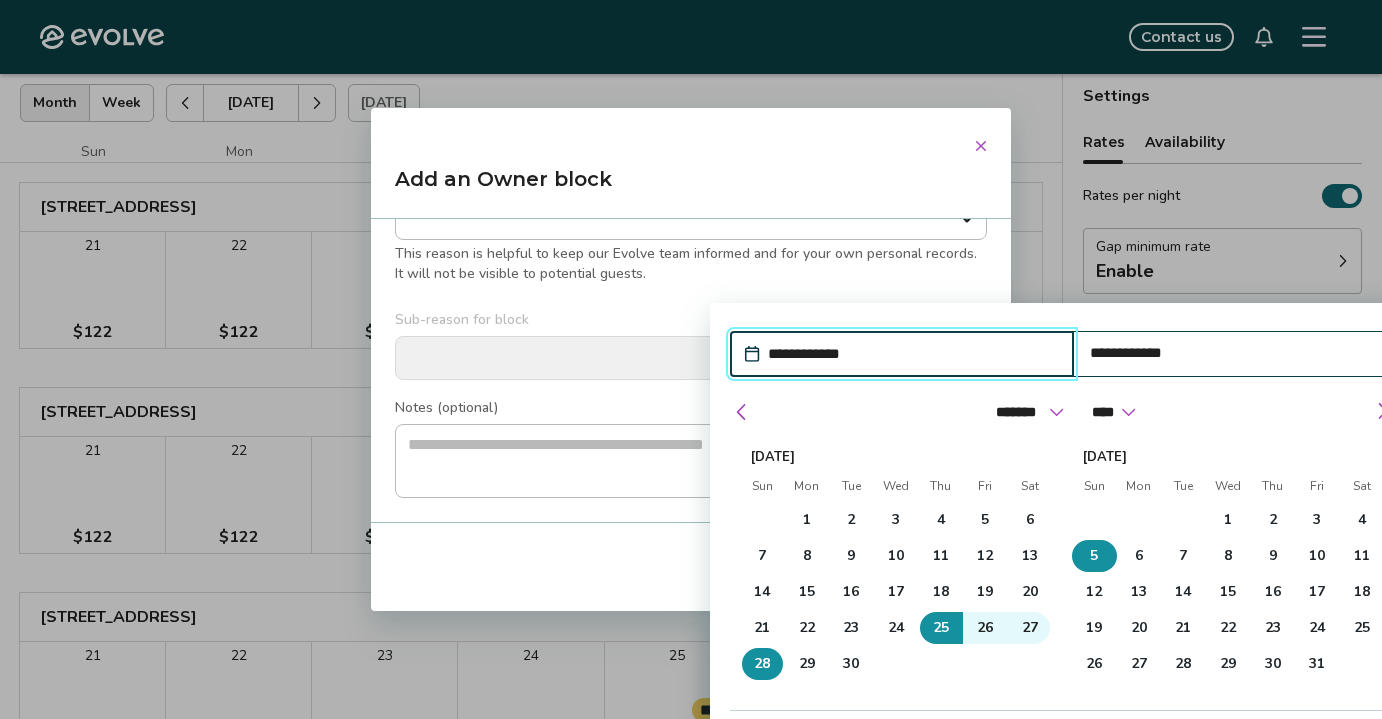 type on "*" 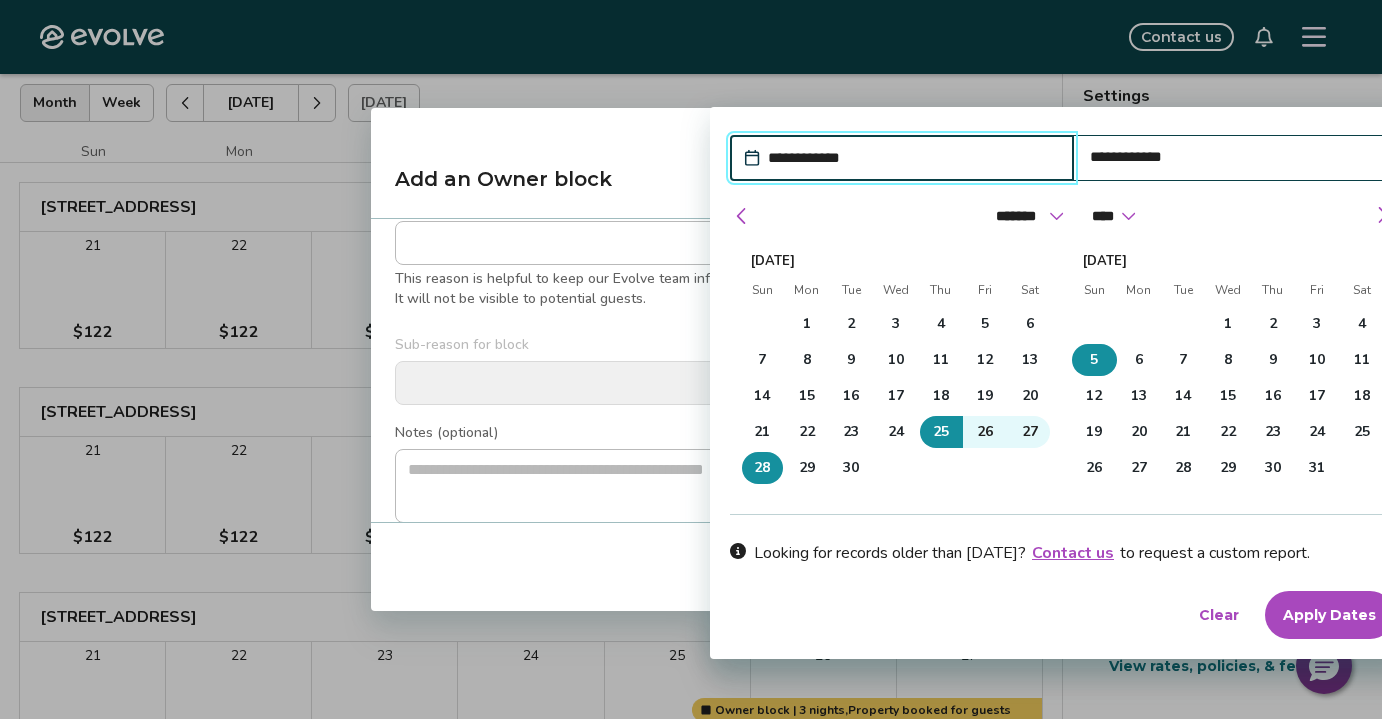 scroll, scrollTop: 372, scrollLeft: 0, axis: vertical 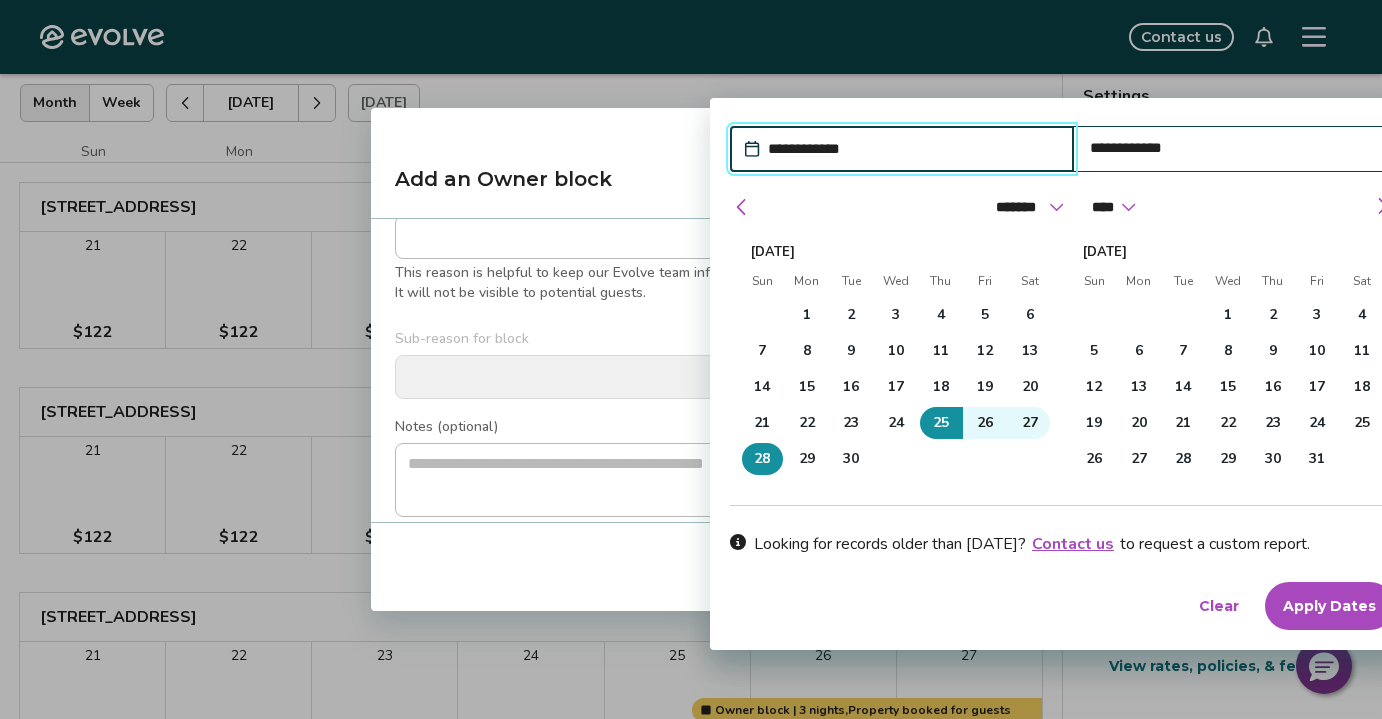 click on "Apply Dates" at bounding box center (1329, 606) 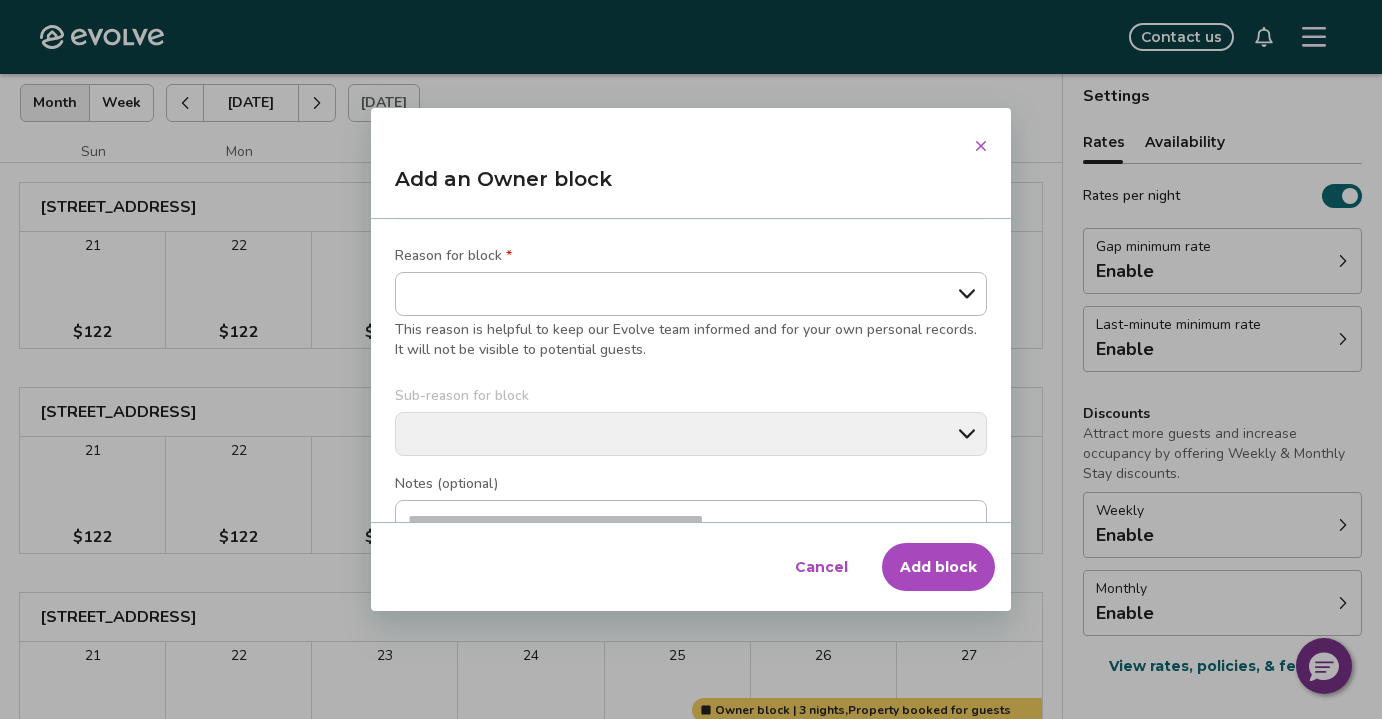 scroll, scrollTop: 325, scrollLeft: 0, axis: vertical 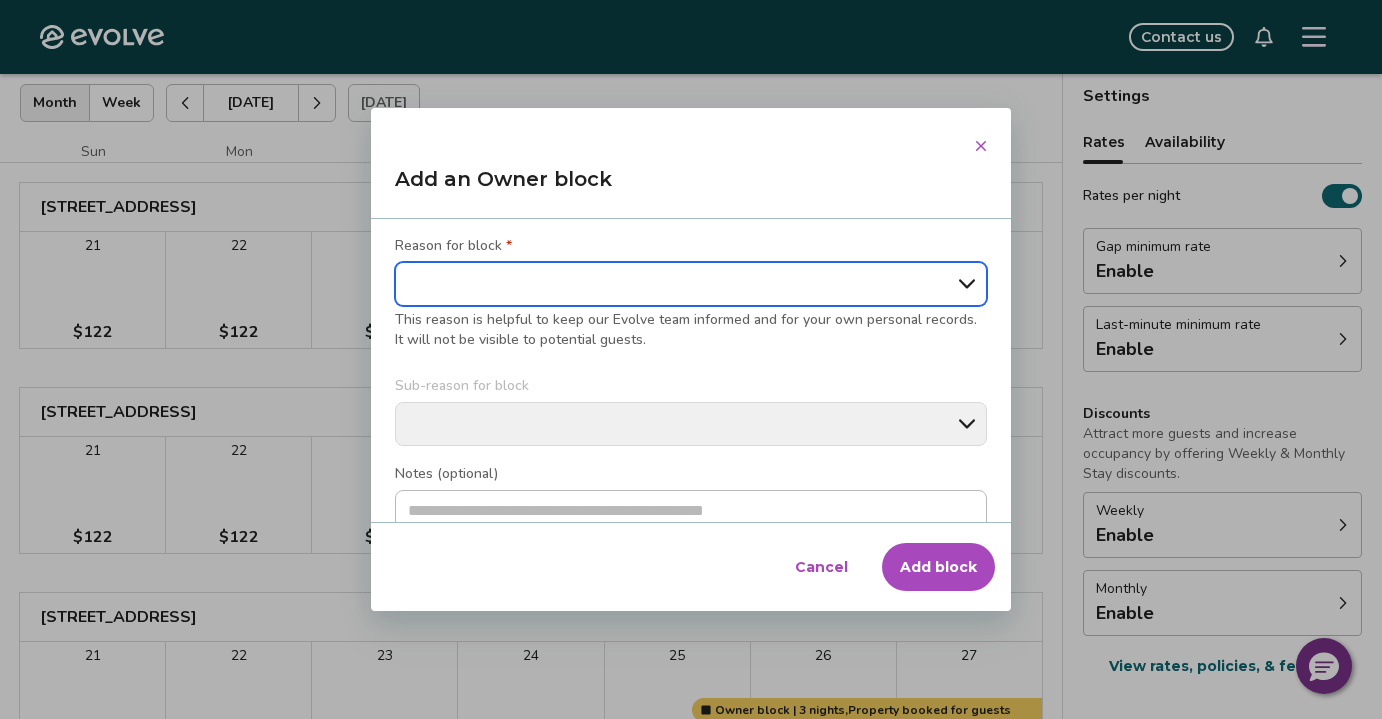 select on "**********" 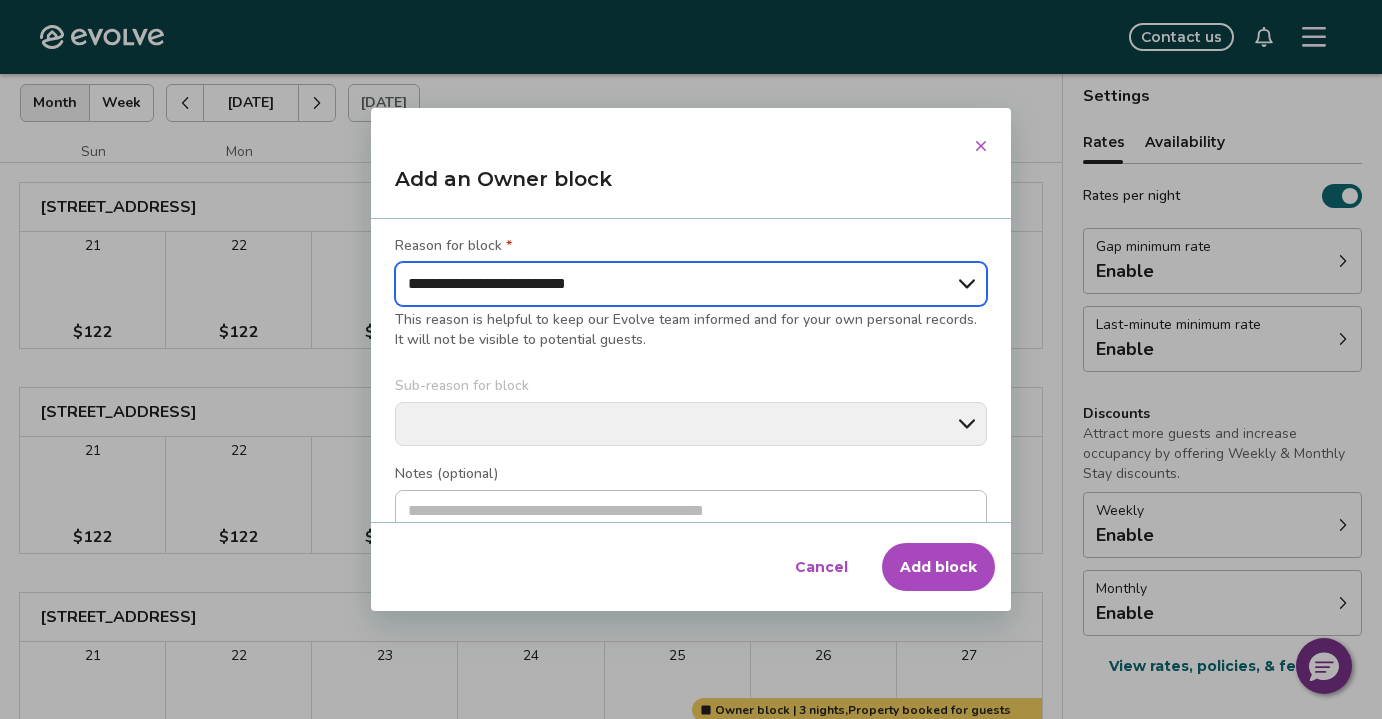 type on "*" 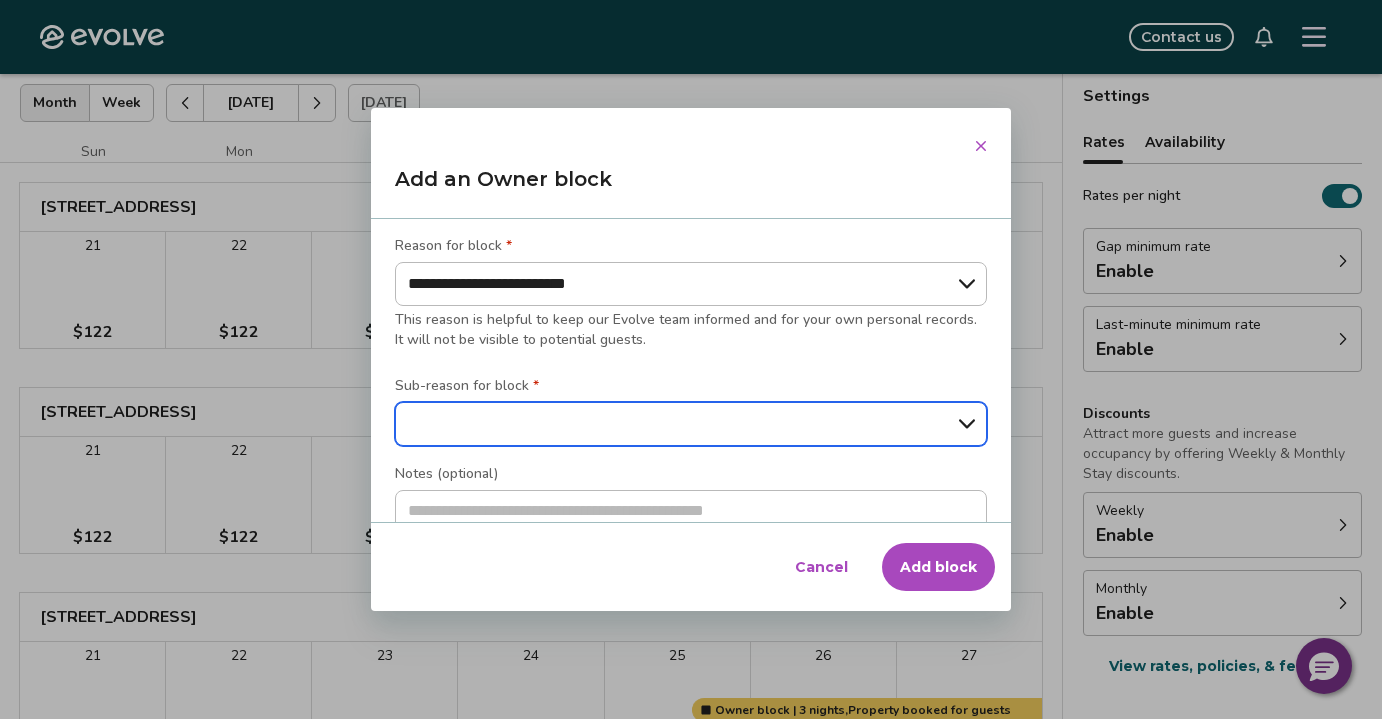 select on "**********" 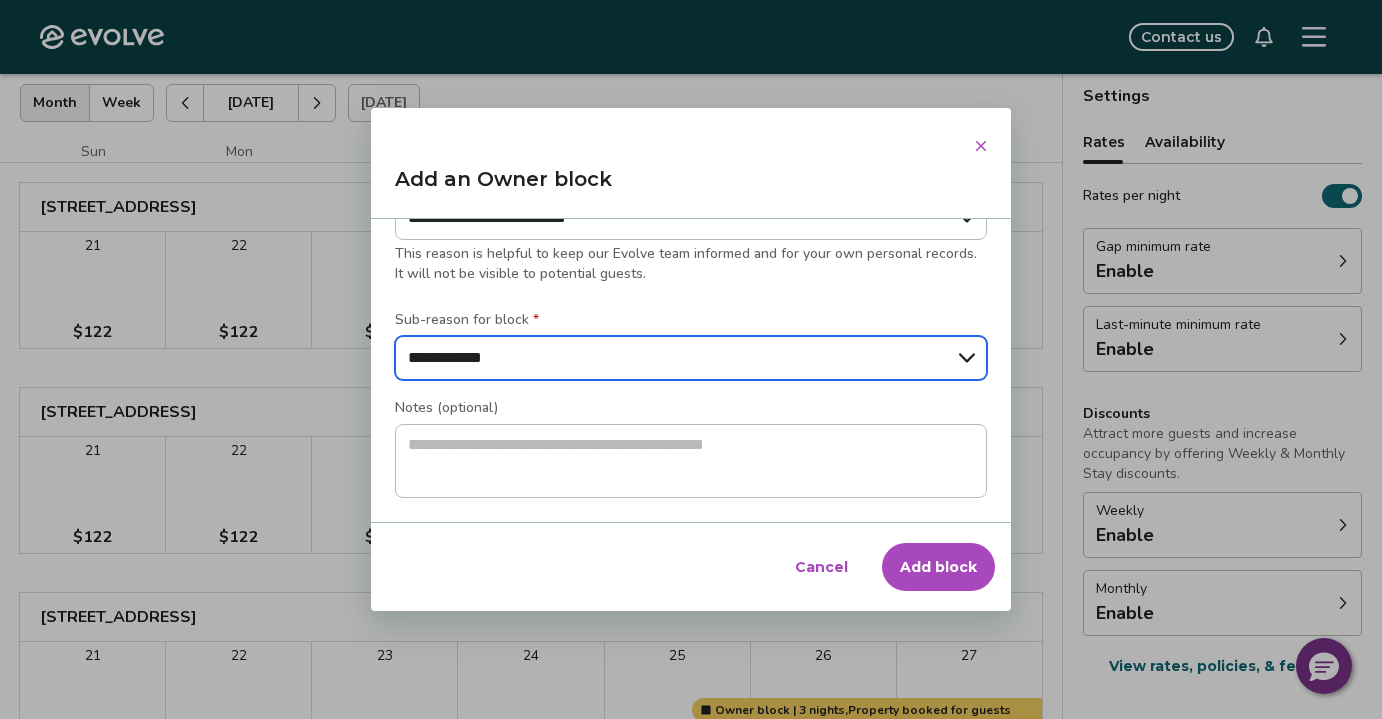 scroll, scrollTop: 392, scrollLeft: 0, axis: vertical 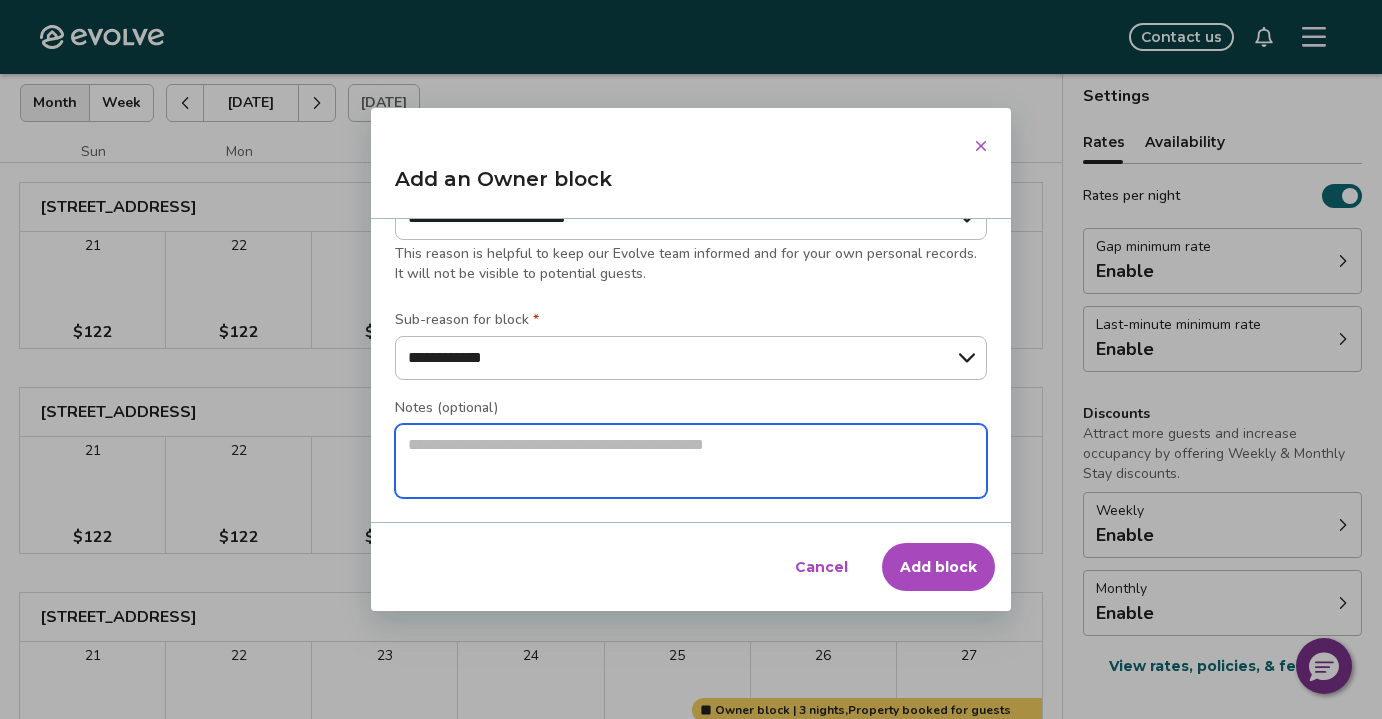 click at bounding box center [691, 461] 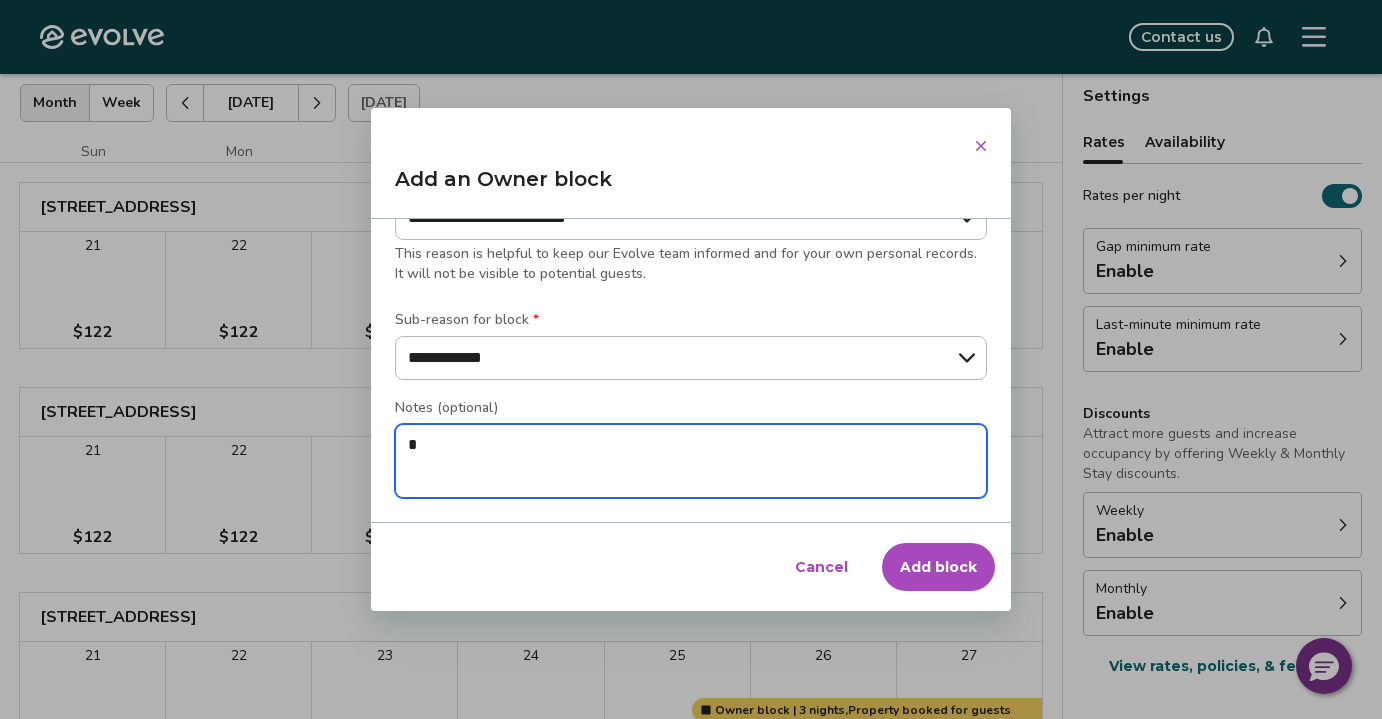 type on "*" 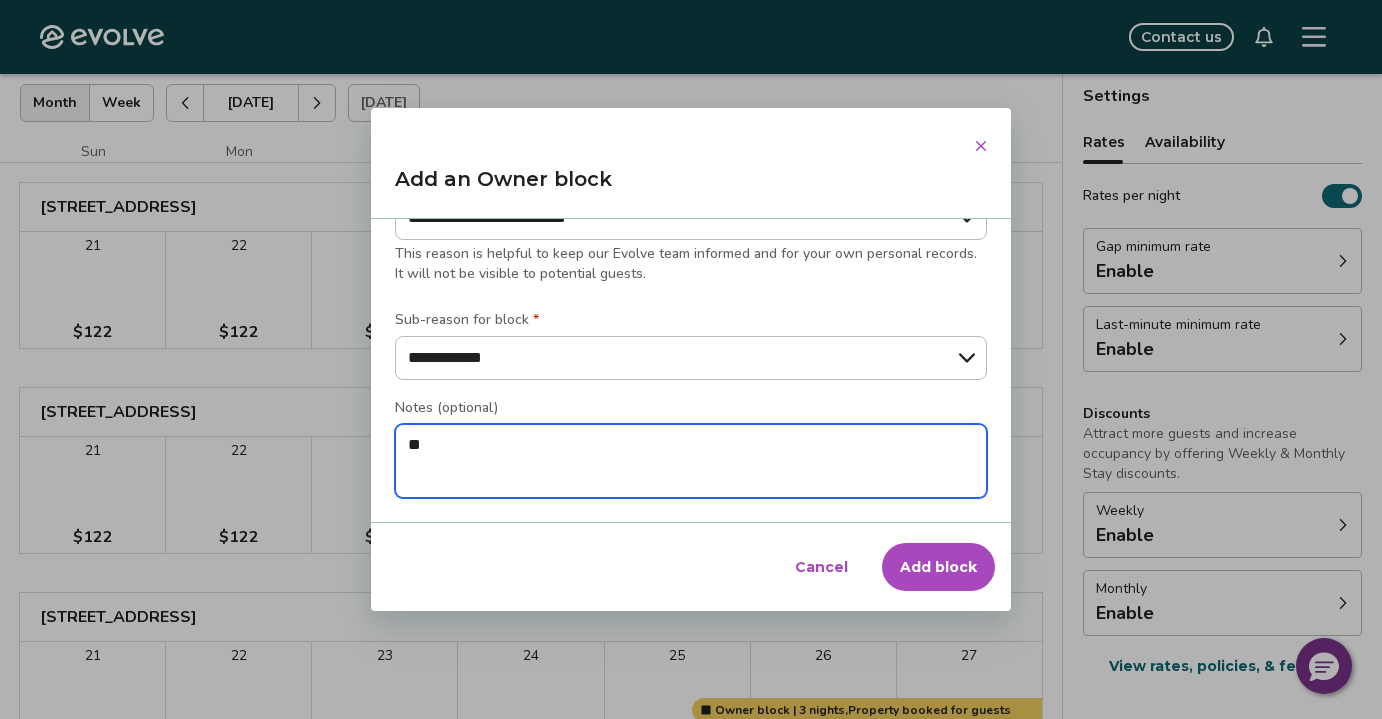 type on "*" 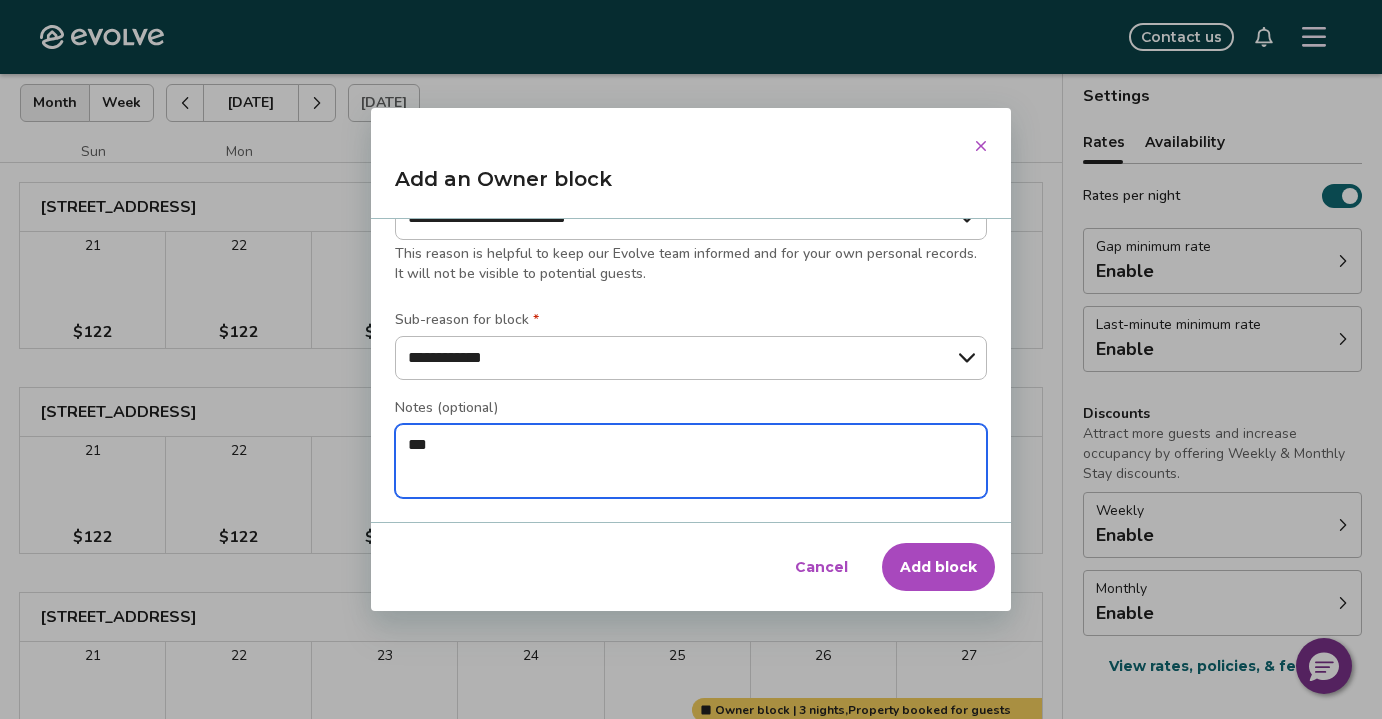 type on "*" 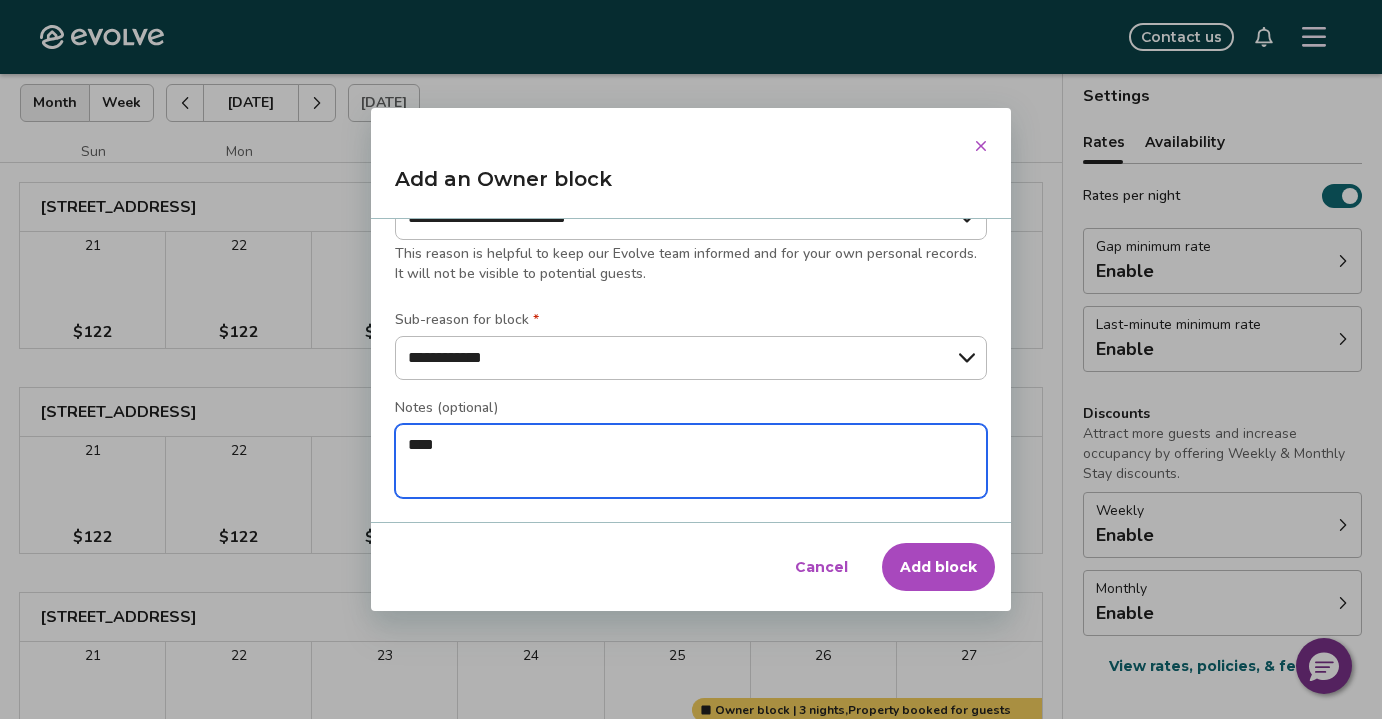 type on "*" 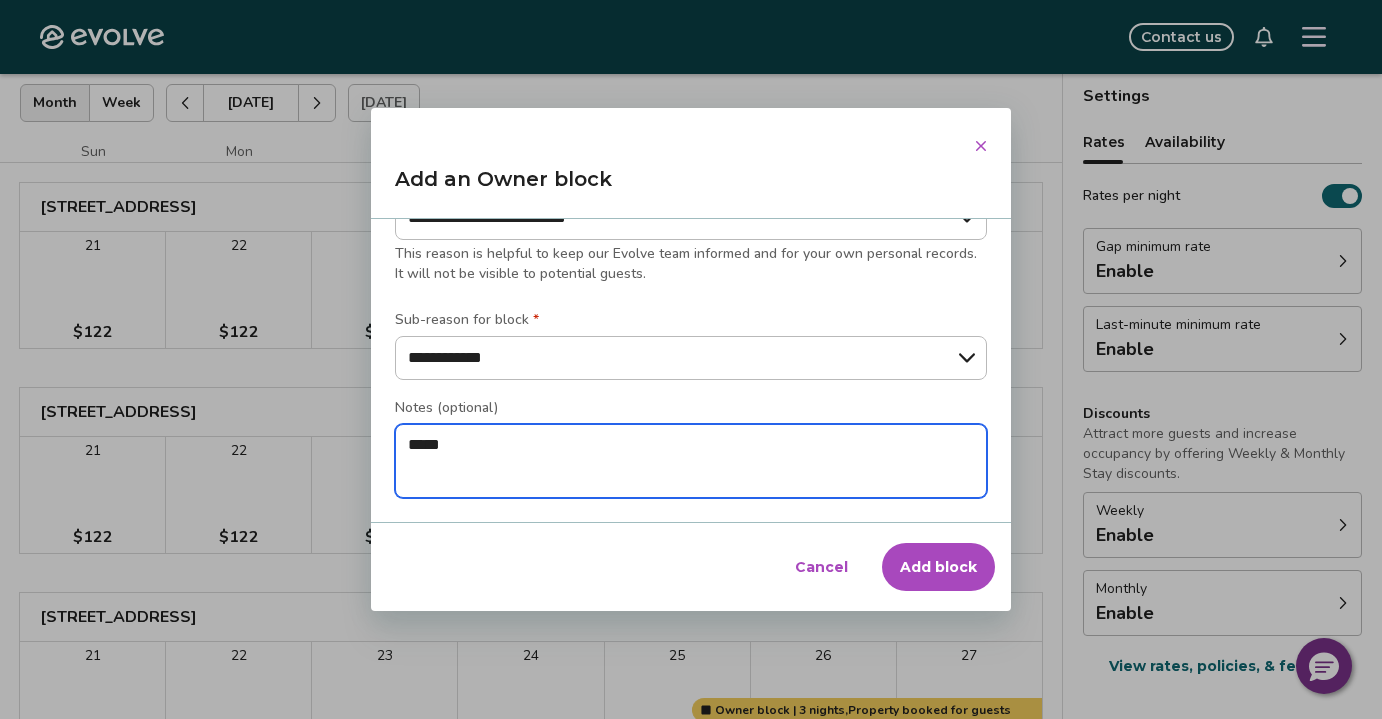 type on "*" 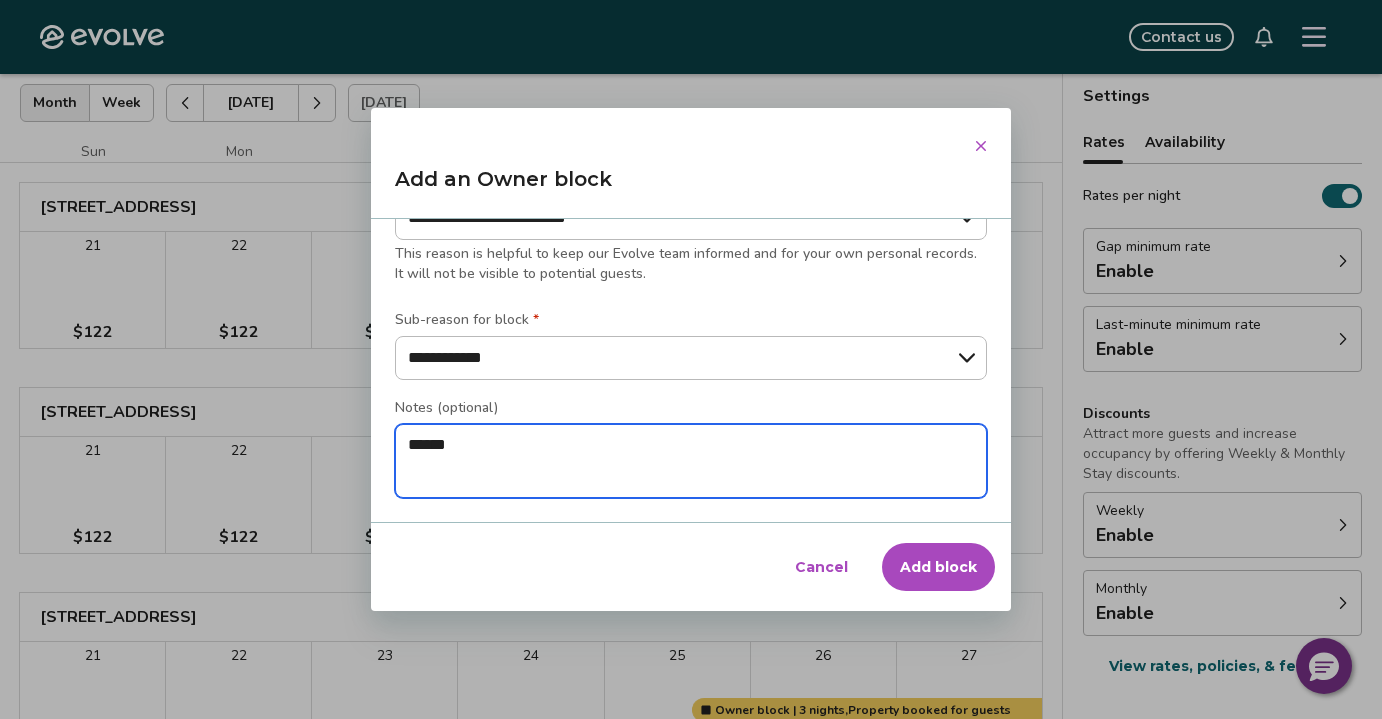 type on "*" 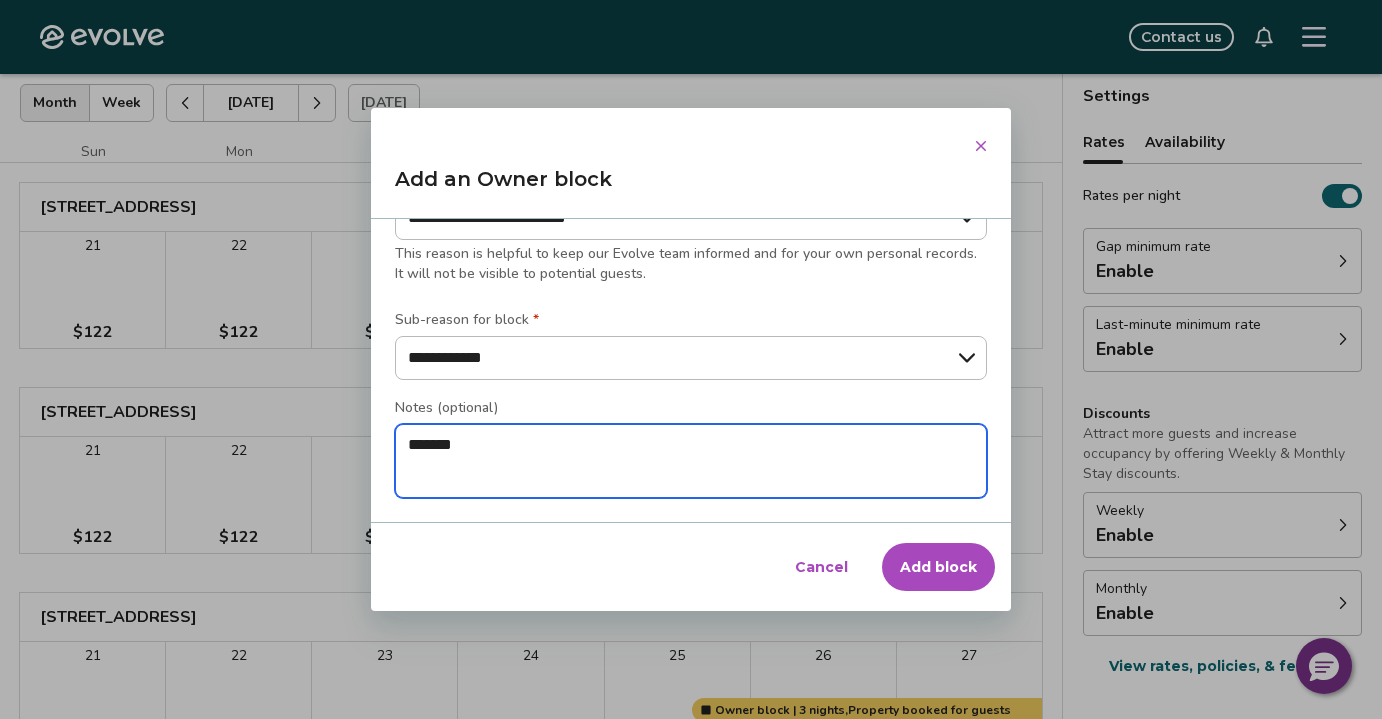 type on "*" 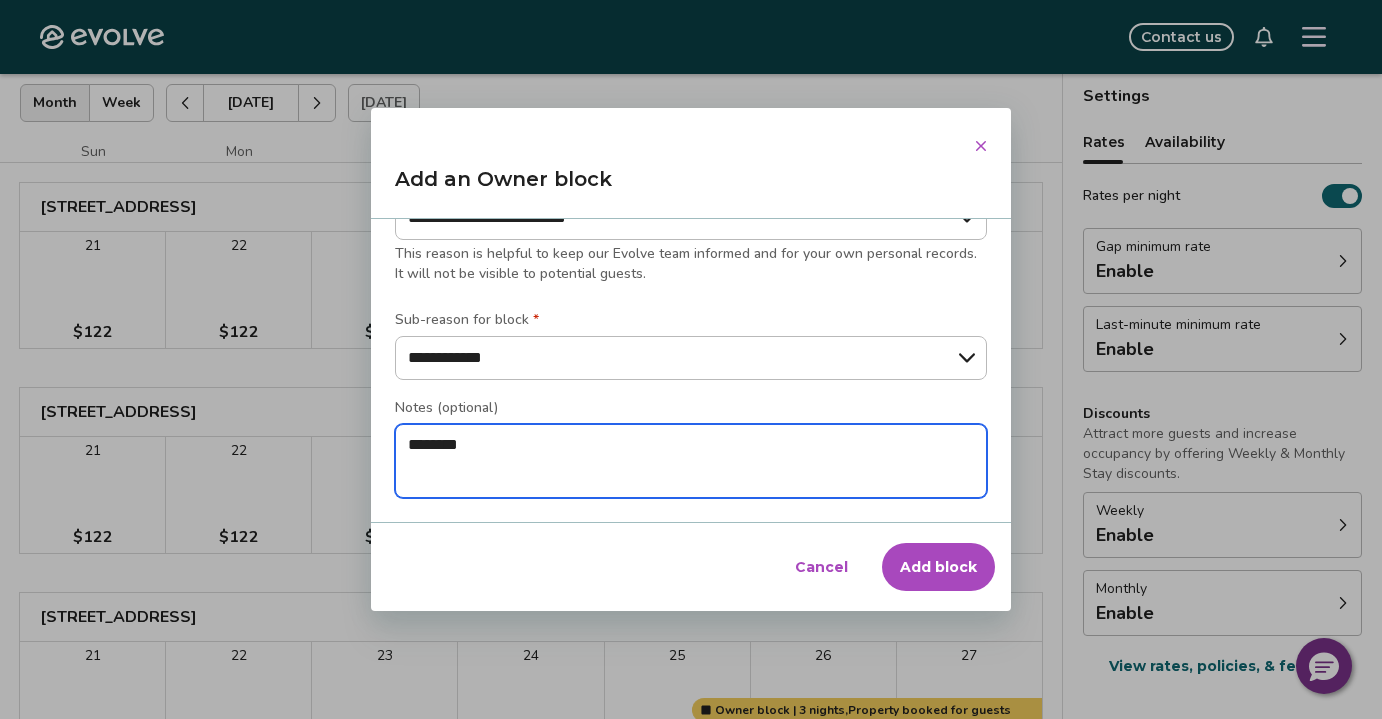 type on "*" 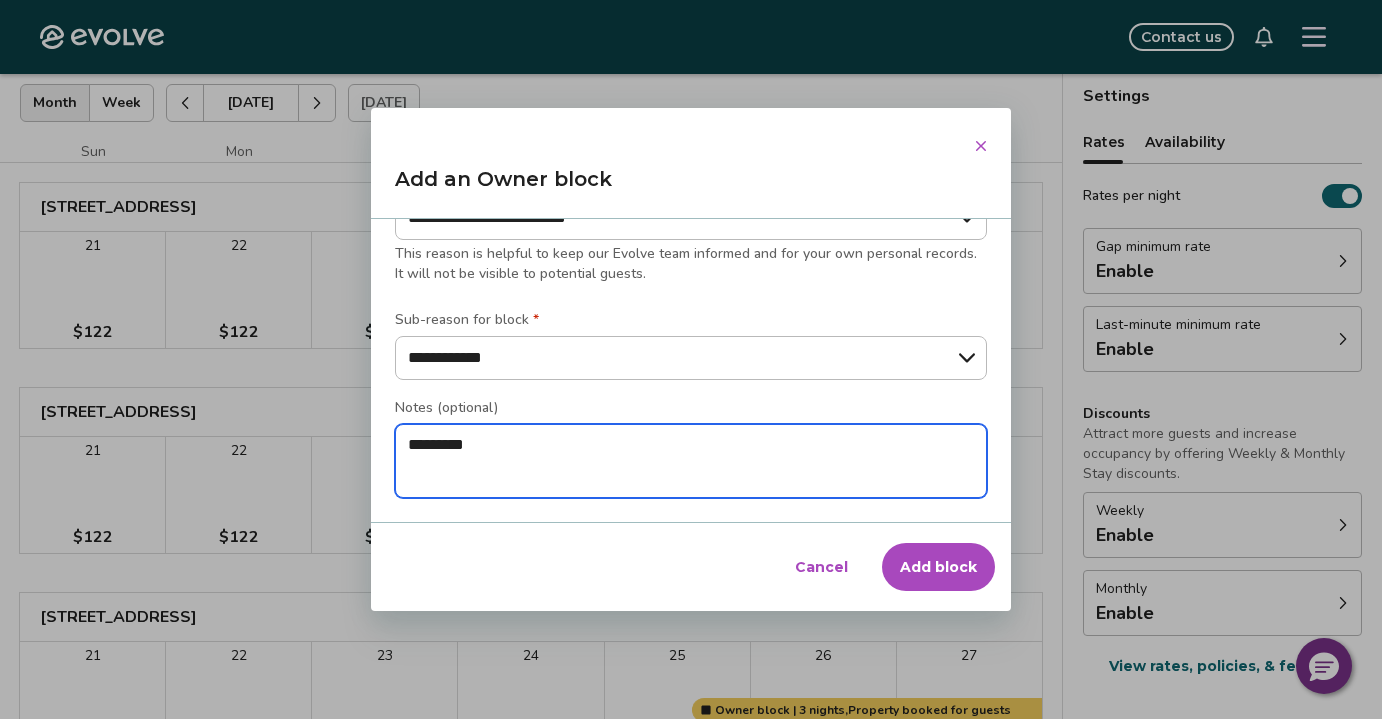 type on "*" 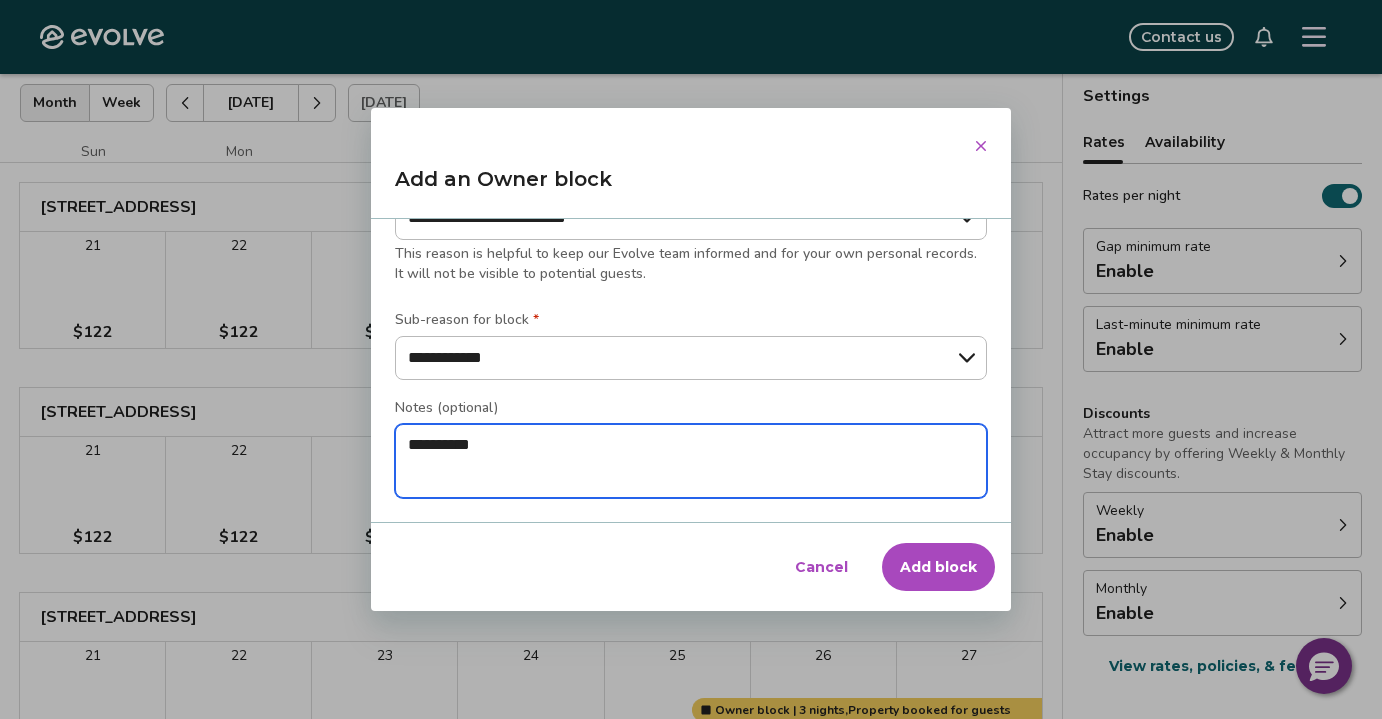 type on "*" 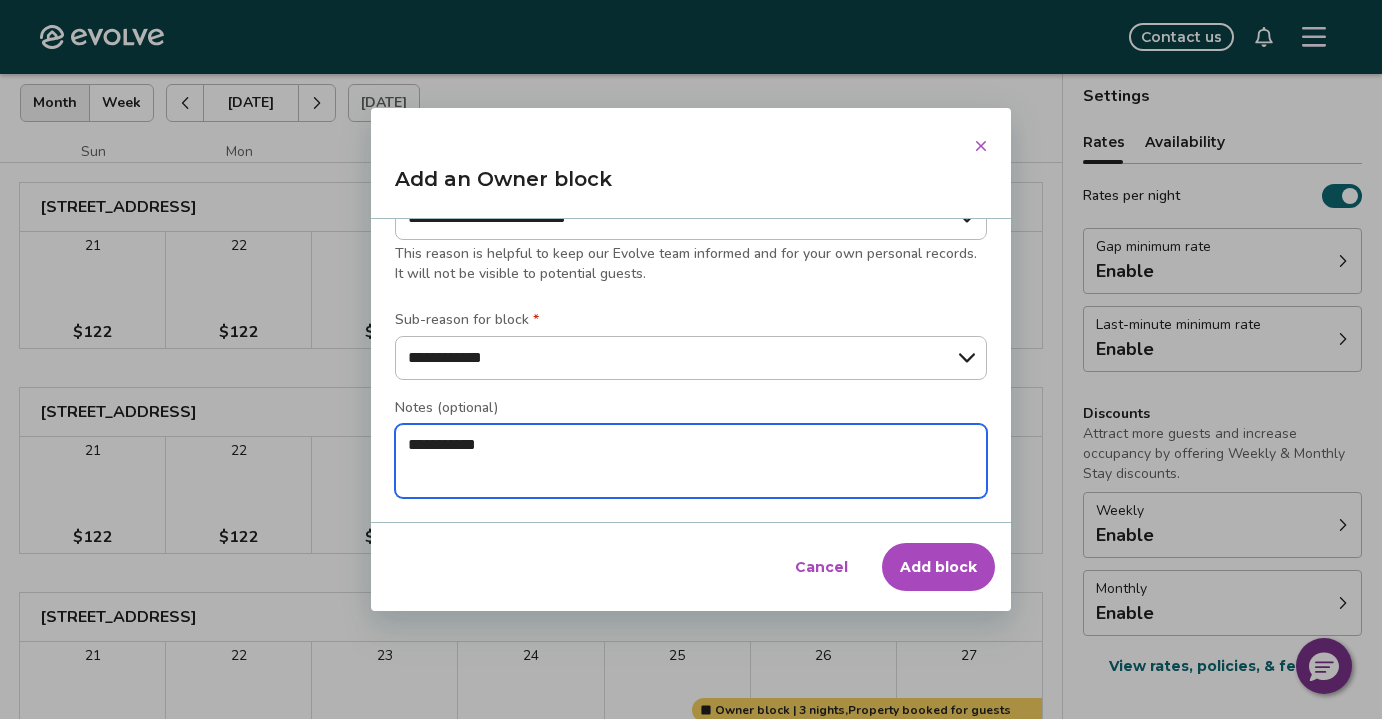 type on "*" 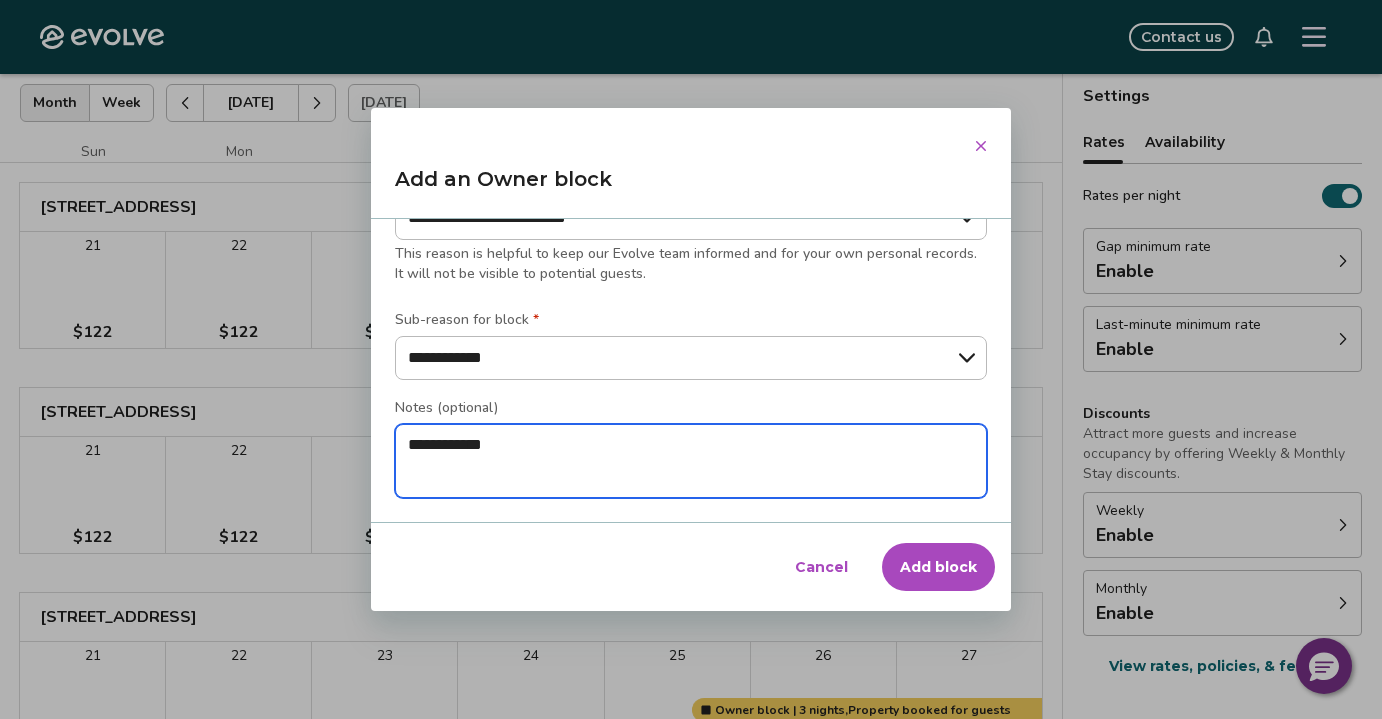 type on "*" 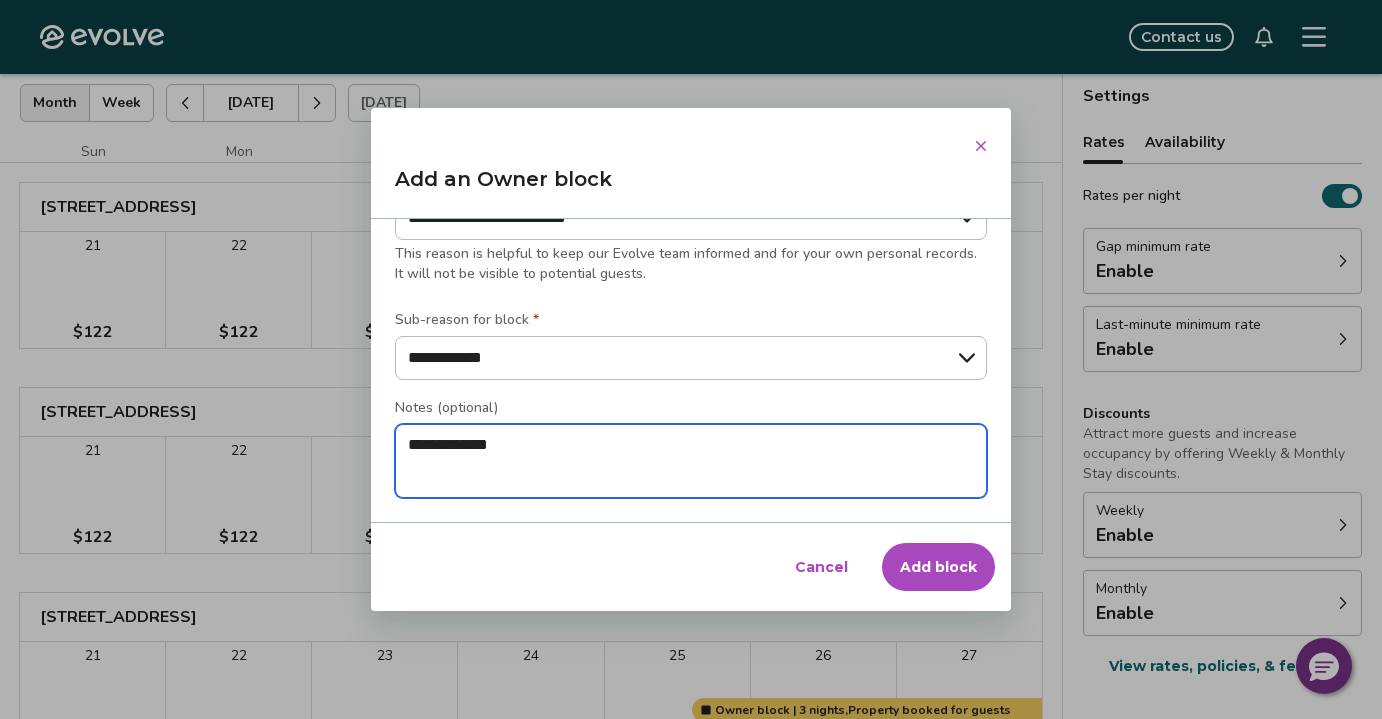 type on "*" 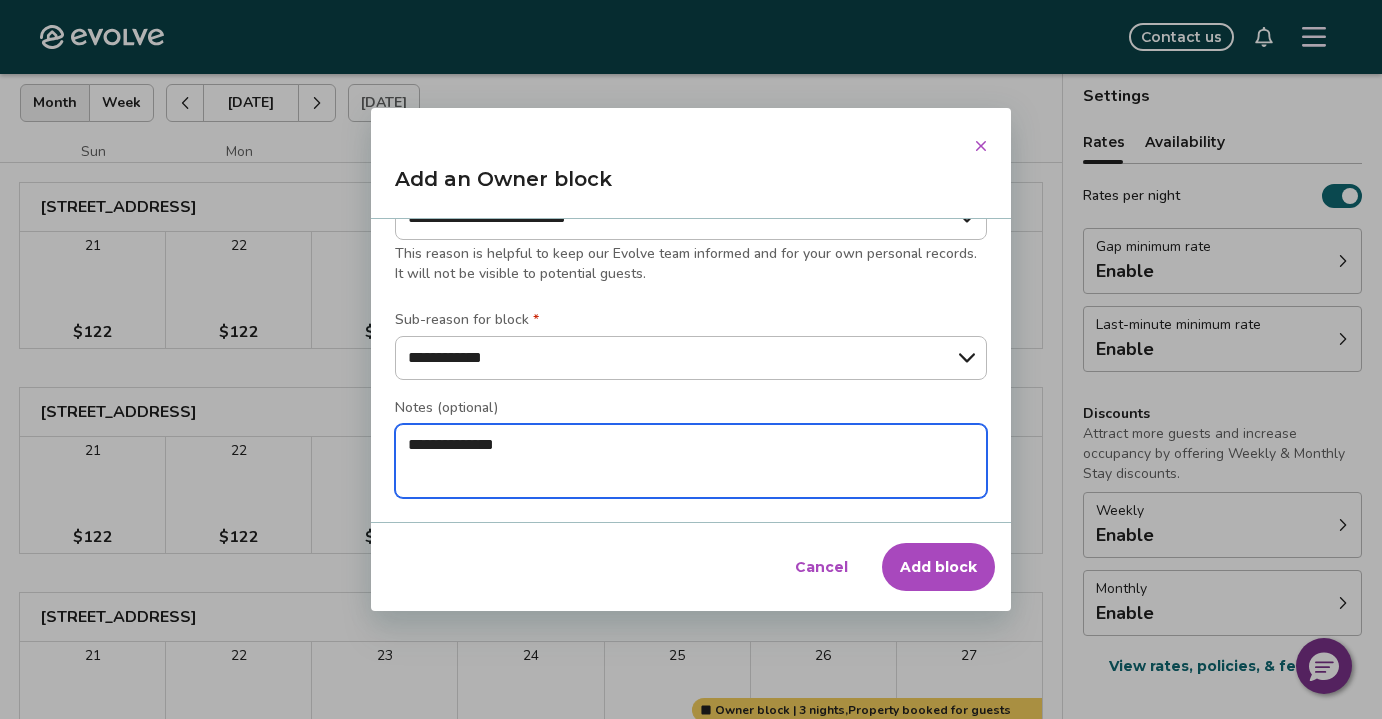 type on "**********" 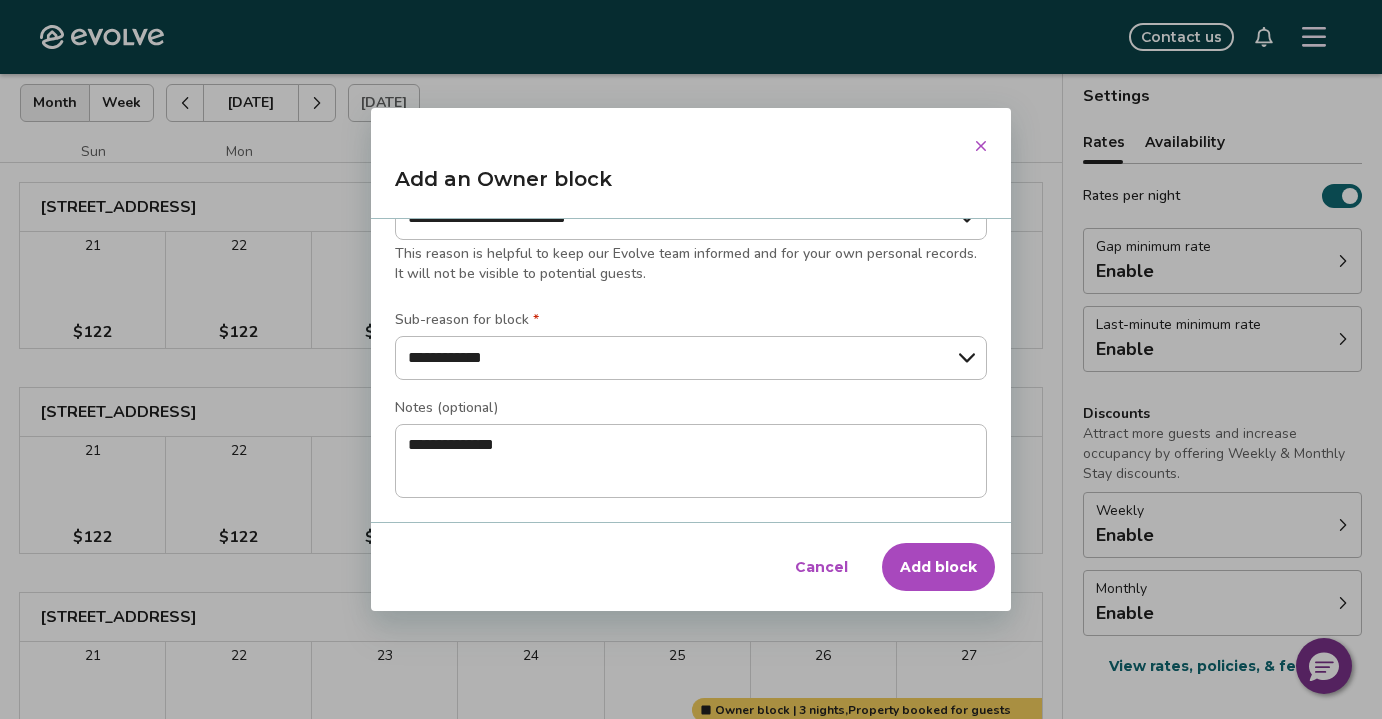drag, startPoint x: 791, startPoint y: 321, endPoint x: 946, endPoint y: 571, distance: 294.15134 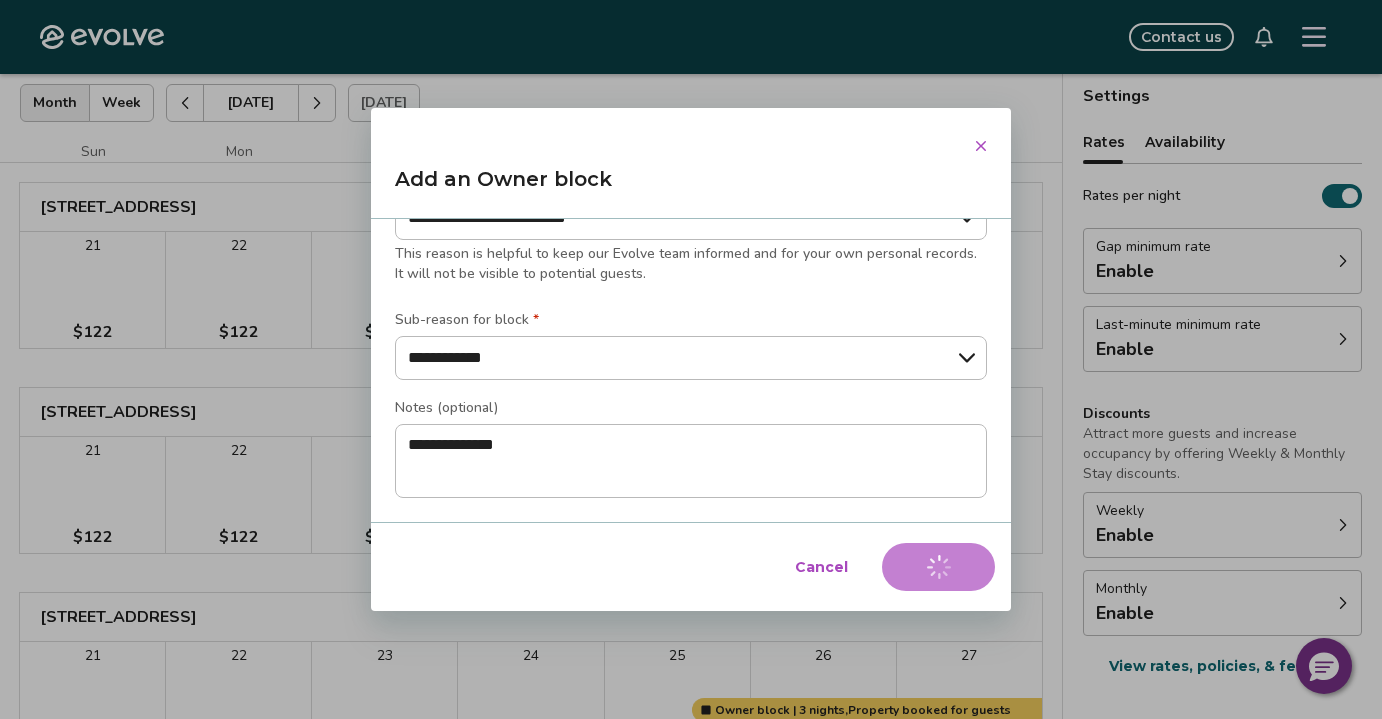 type on "*" 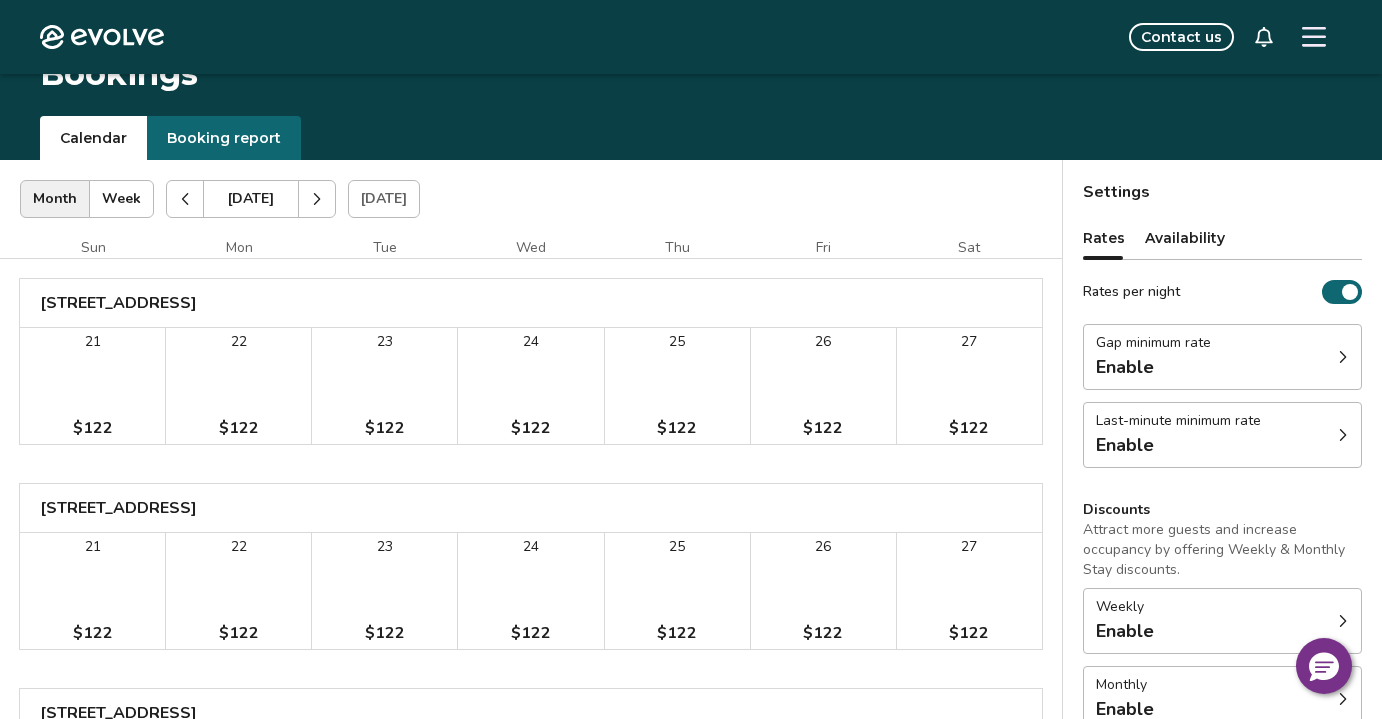 scroll, scrollTop: 0, scrollLeft: 0, axis: both 